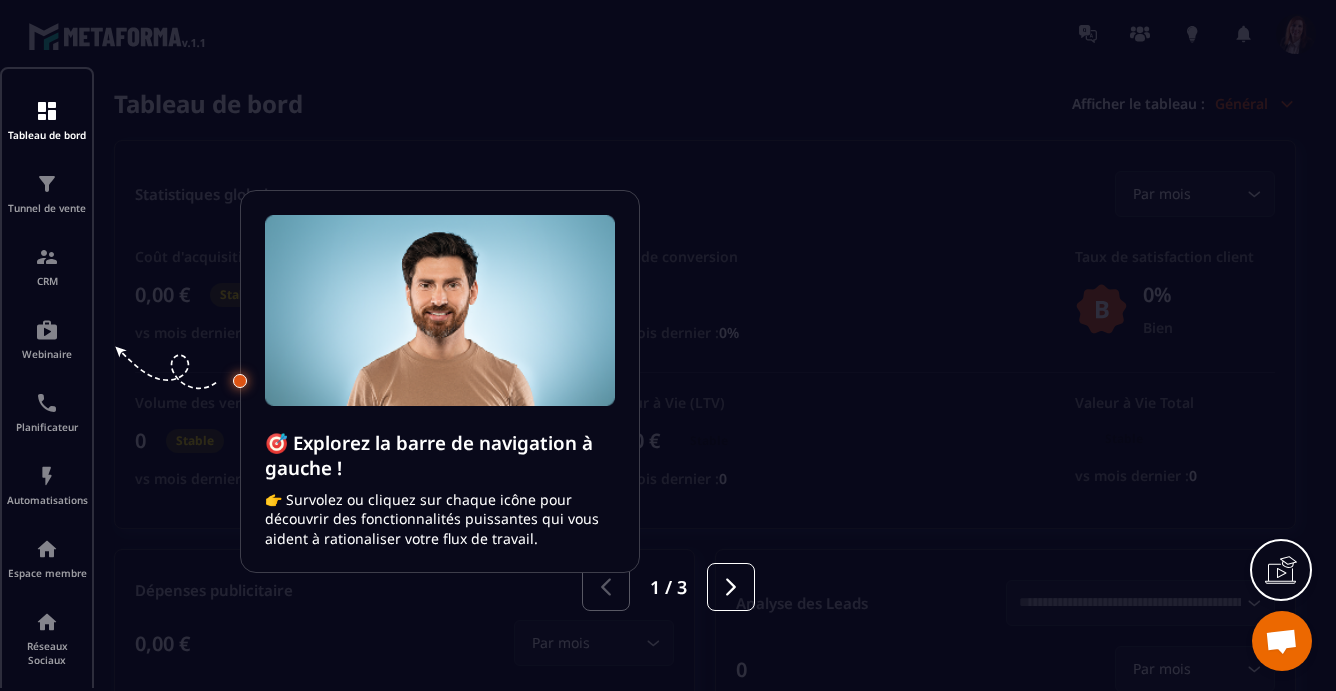scroll, scrollTop: 0, scrollLeft: 0, axis: both 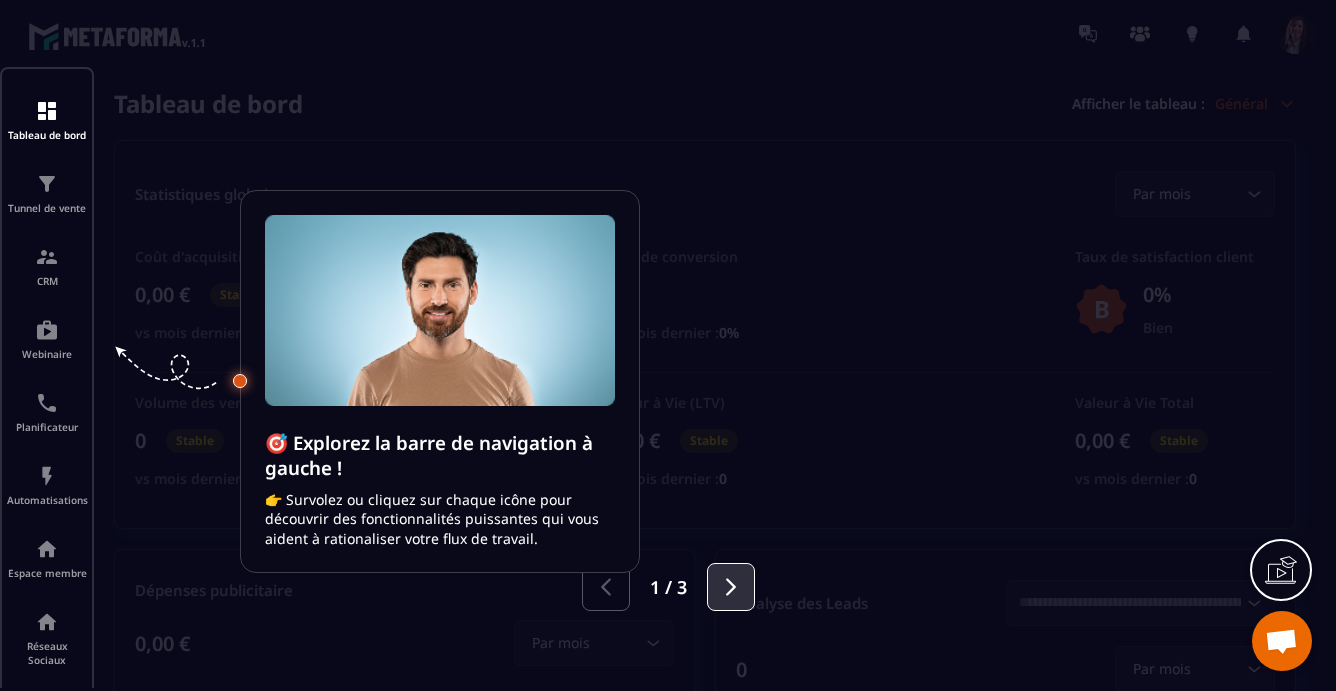 click 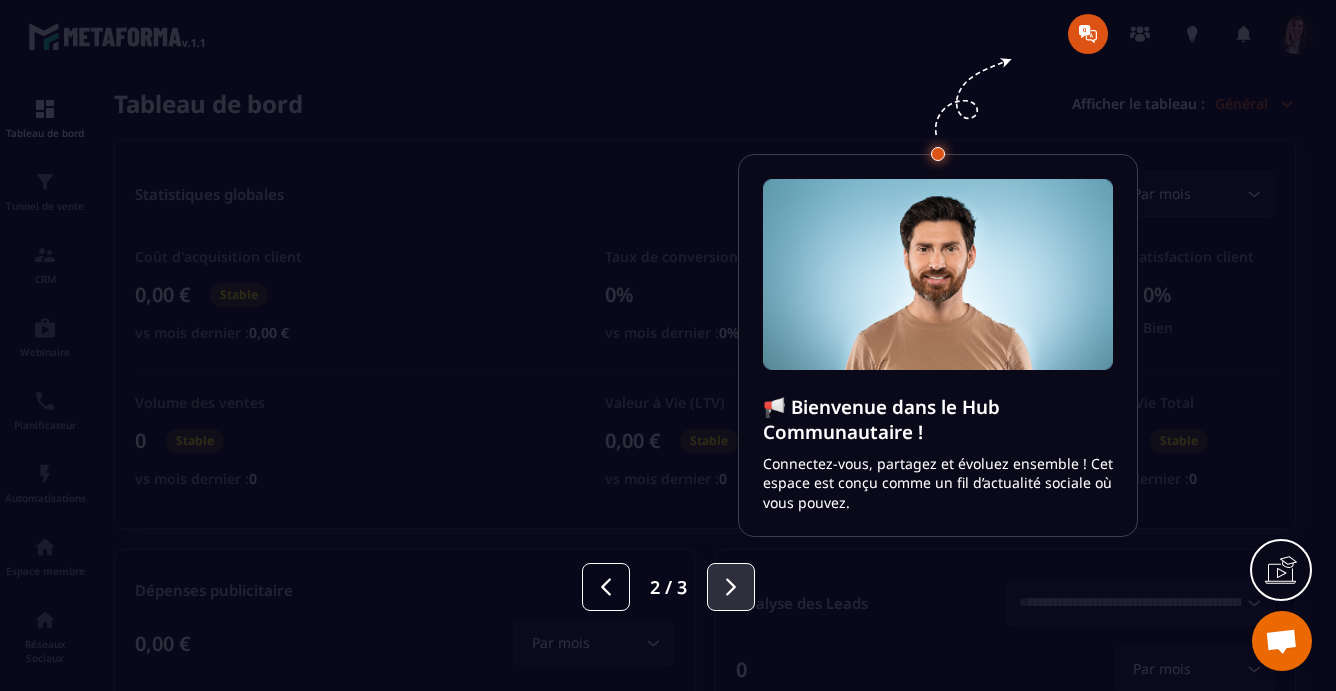 click 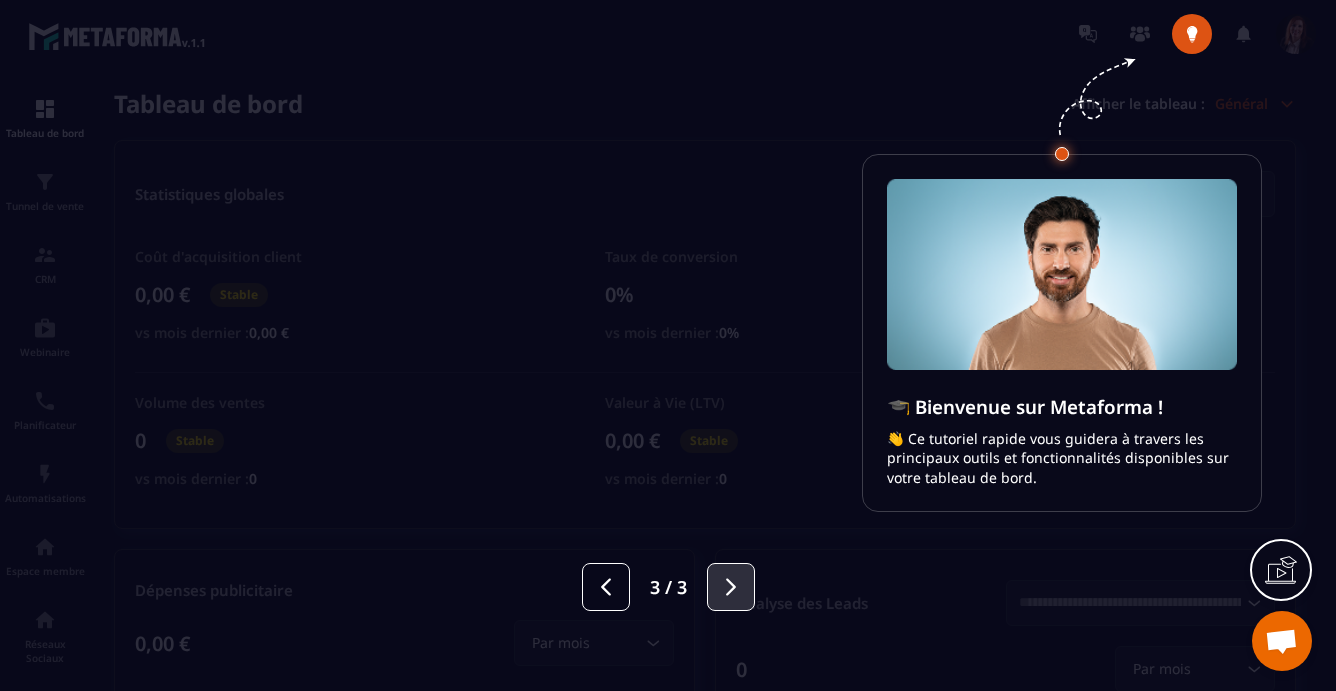click 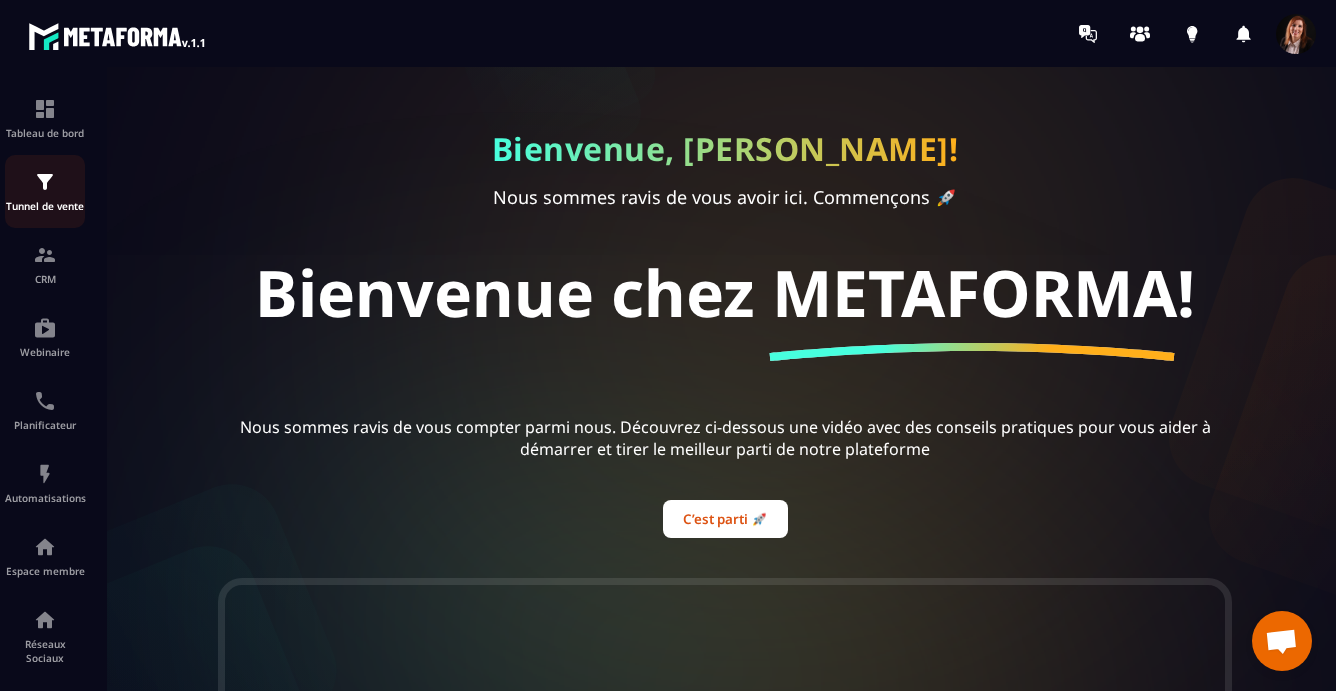 click at bounding box center (45, 182) 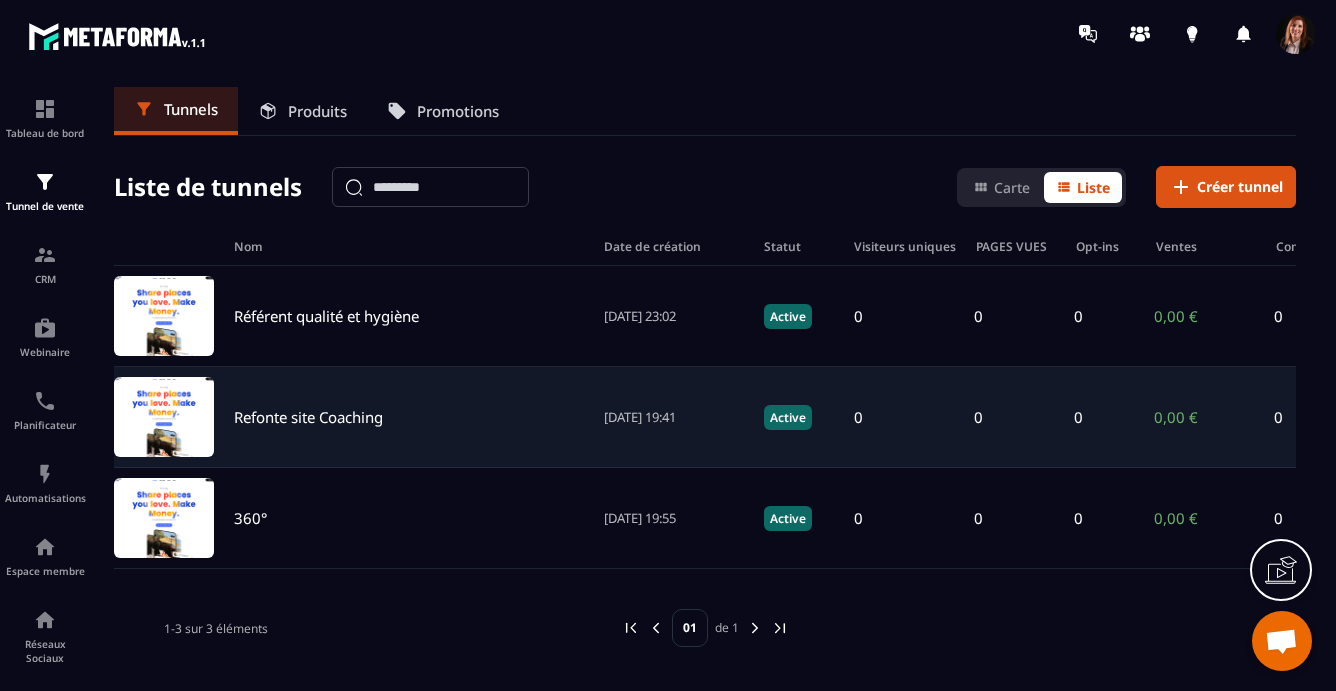 click on "Refonte site Coaching" at bounding box center (308, 417) 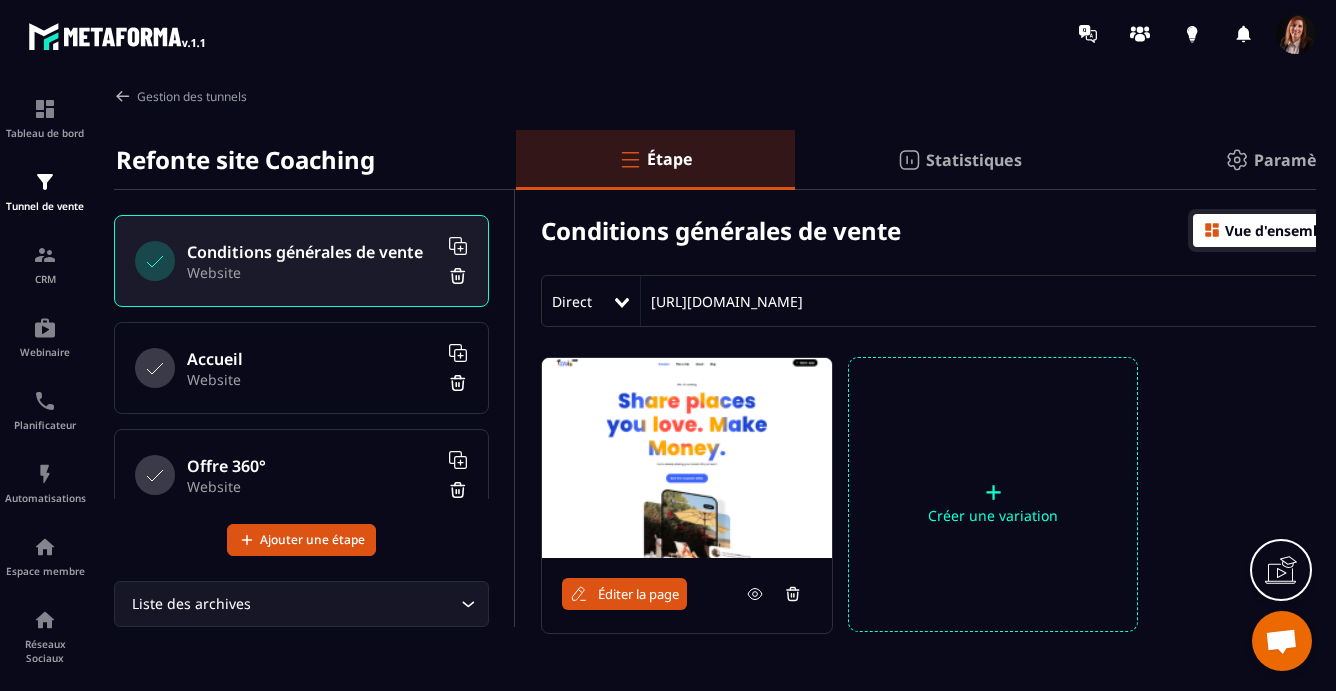 click at bounding box center (687, 458) 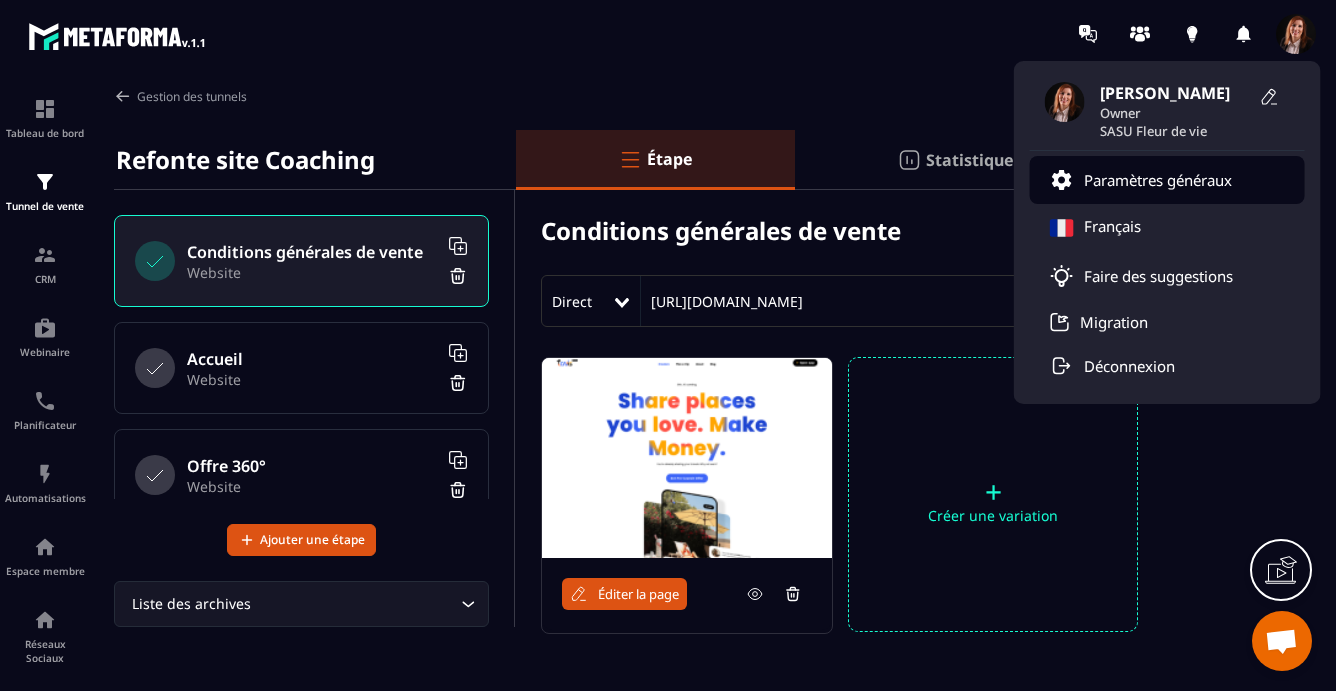 click on "Paramètres généraux" at bounding box center (1158, 180) 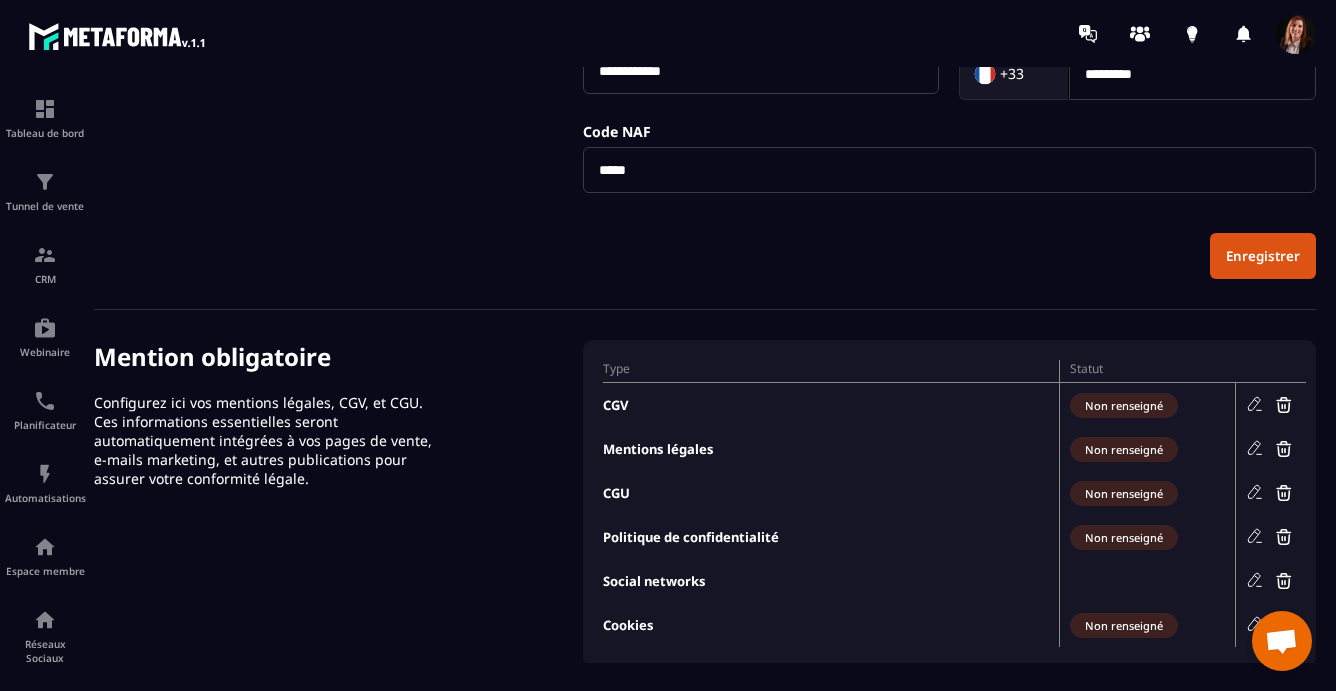scroll, scrollTop: 812, scrollLeft: 0, axis: vertical 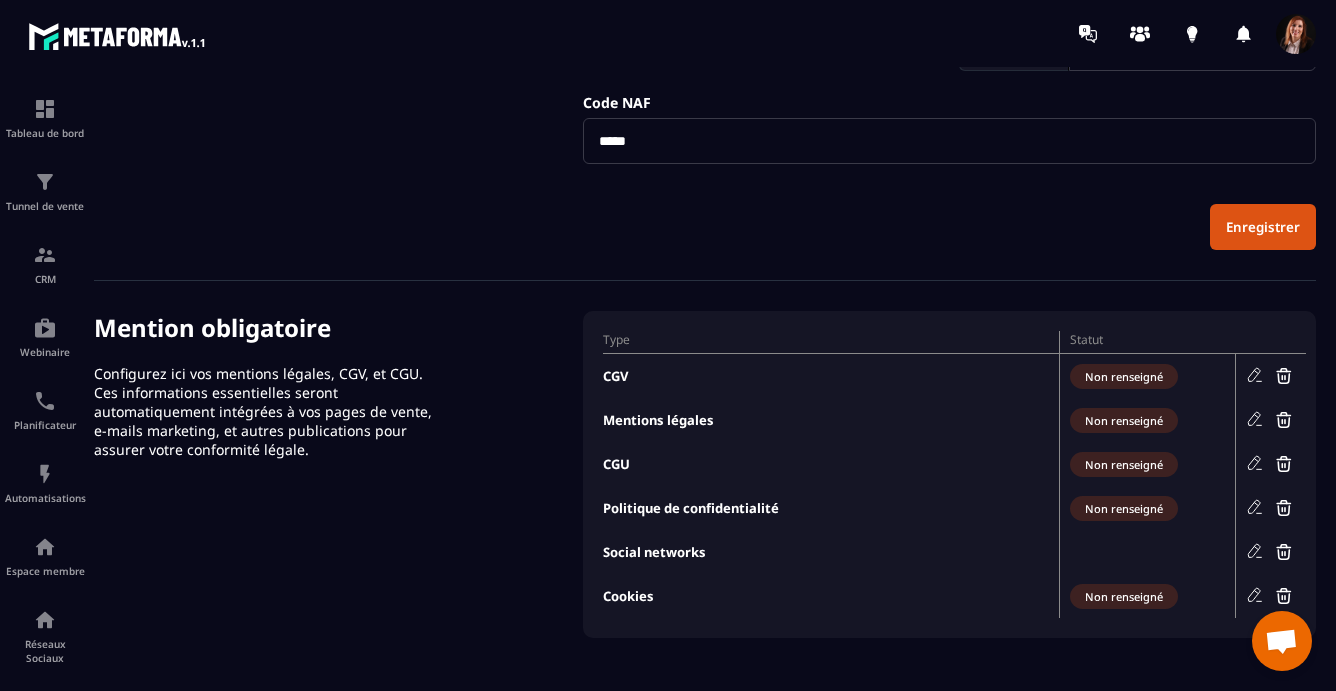 click 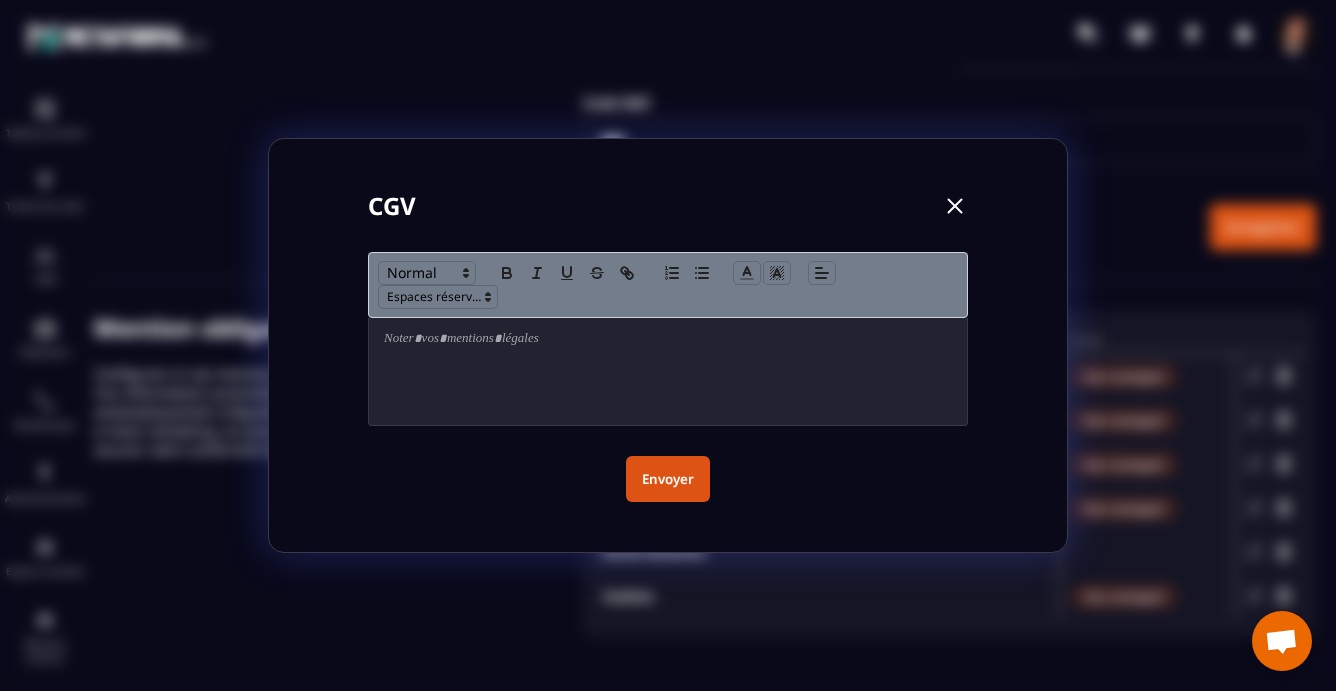 click at bounding box center [668, 339] 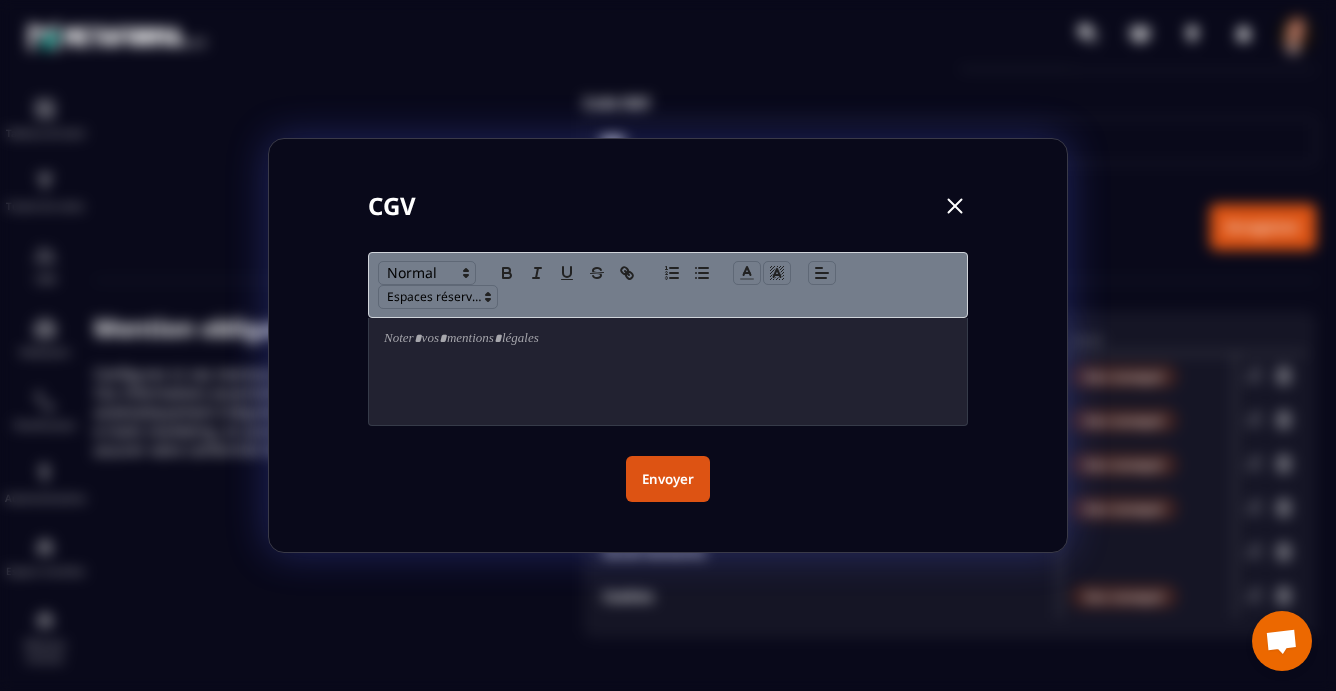 scroll, scrollTop: 0, scrollLeft: 0, axis: both 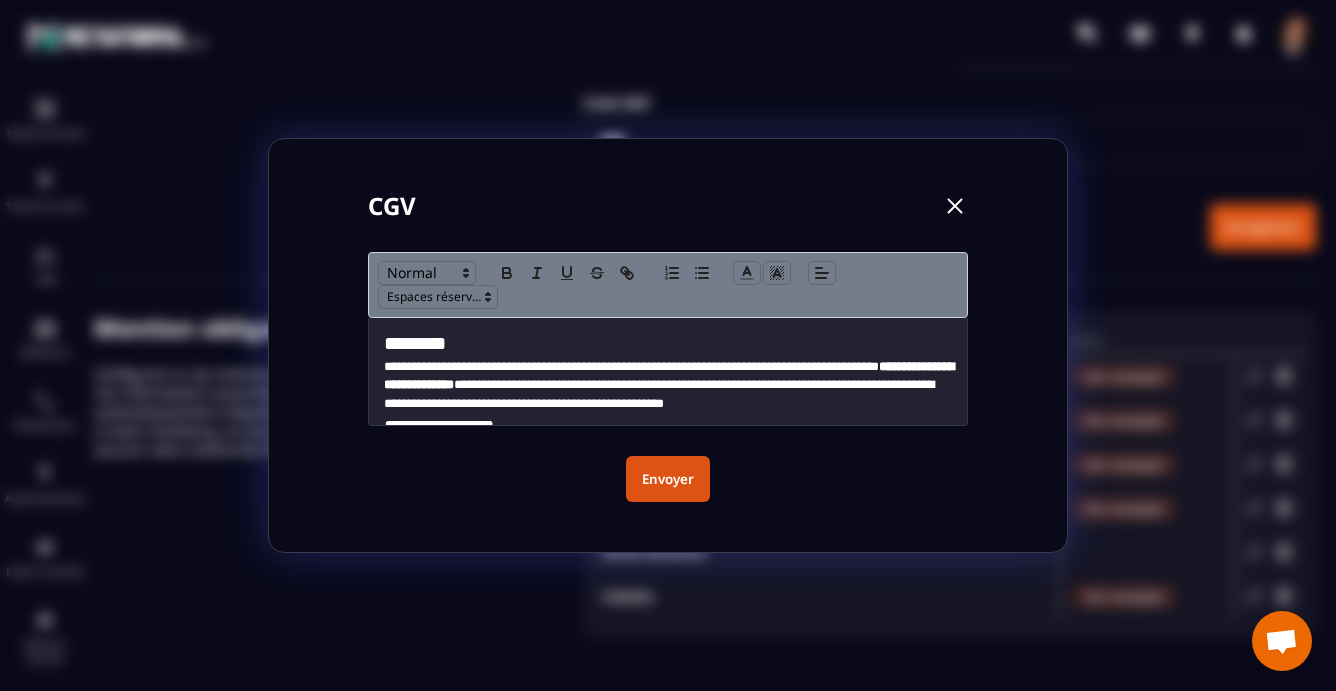 click on "********" at bounding box center [668, 344] 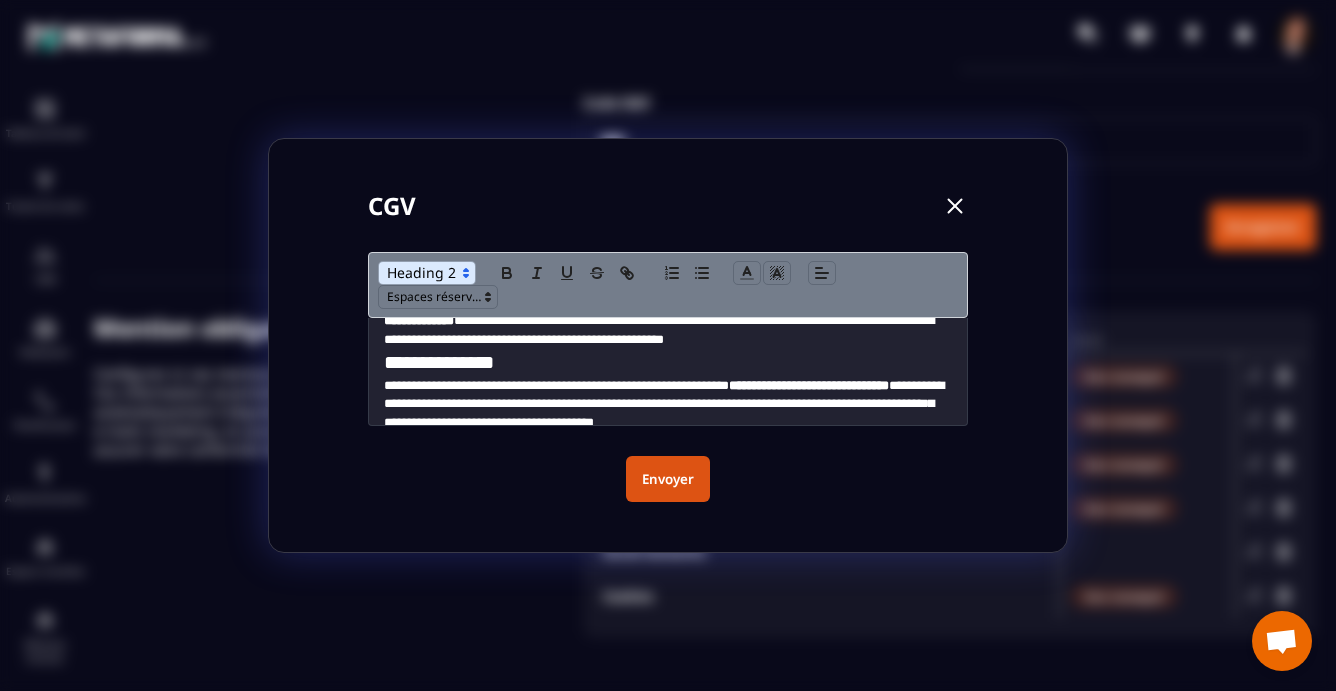 scroll, scrollTop: 34, scrollLeft: 0, axis: vertical 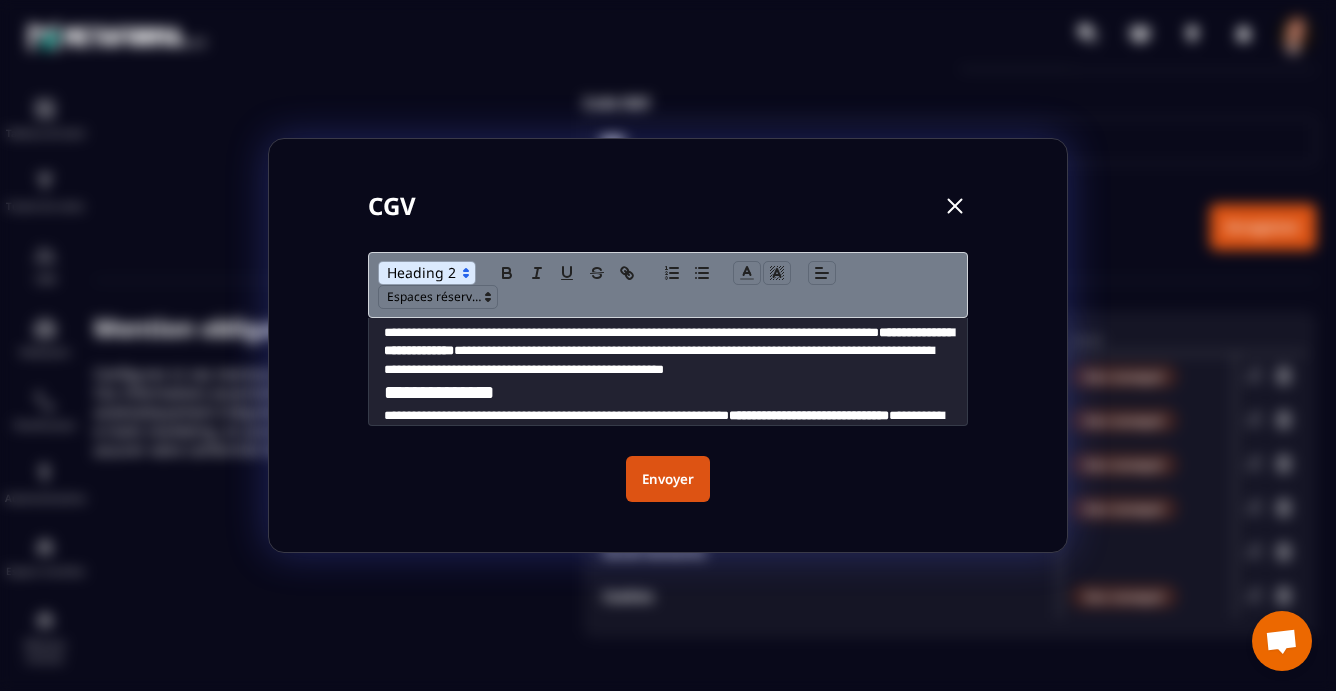 click on "**********" at bounding box center (668, 351) 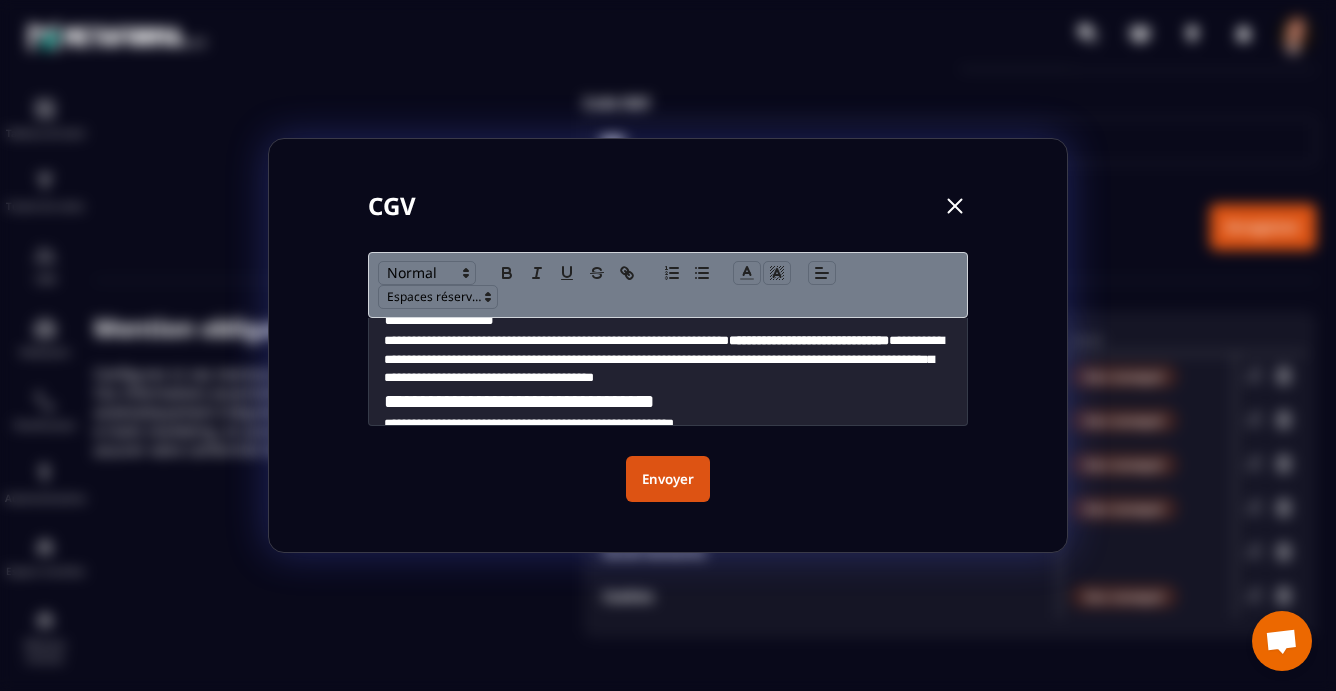 scroll, scrollTop: 129, scrollLeft: 0, axis: vertical 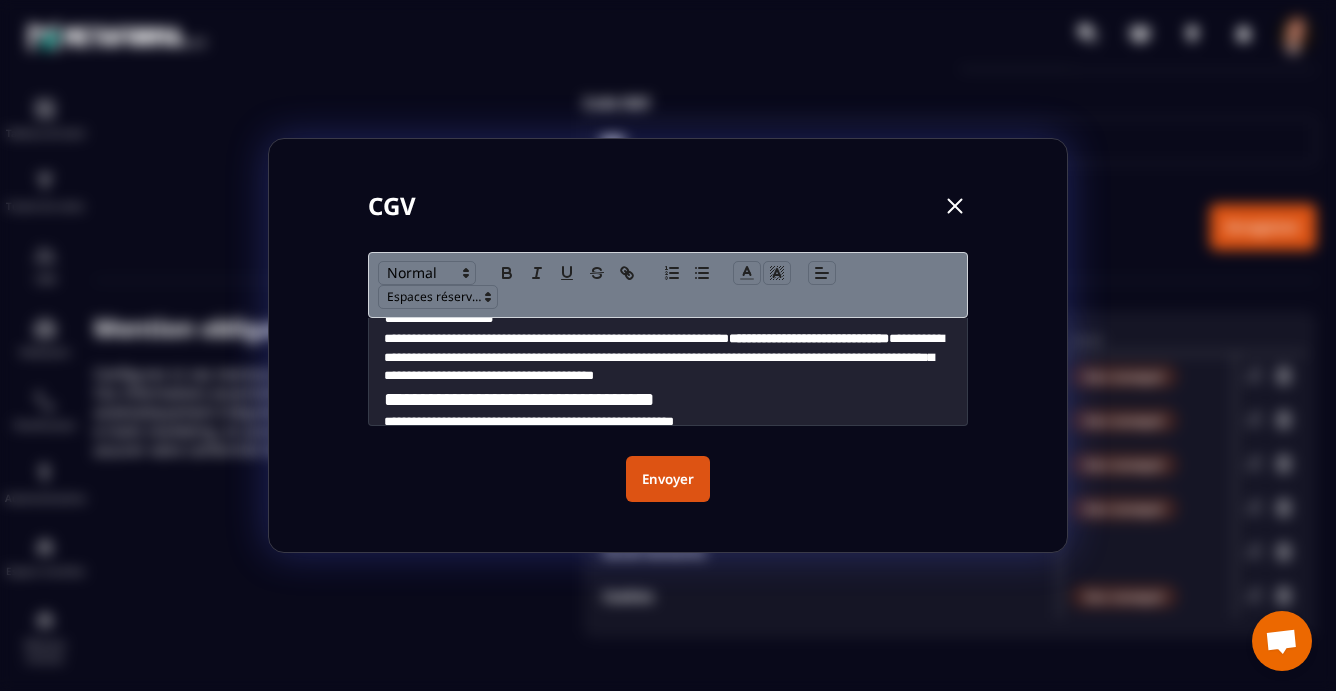 click on "**********" at bounding box center (668, 357) 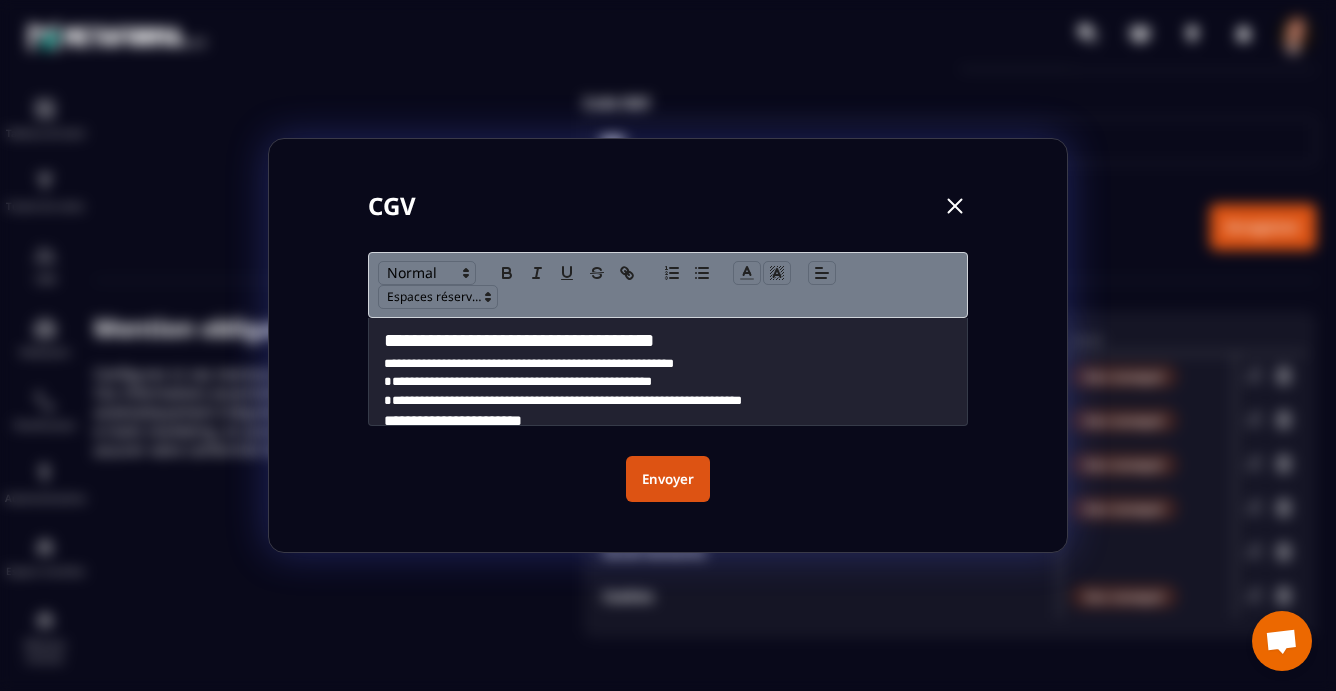 scroll, scrollTop: 0, scrollLeft: 0, axis: both 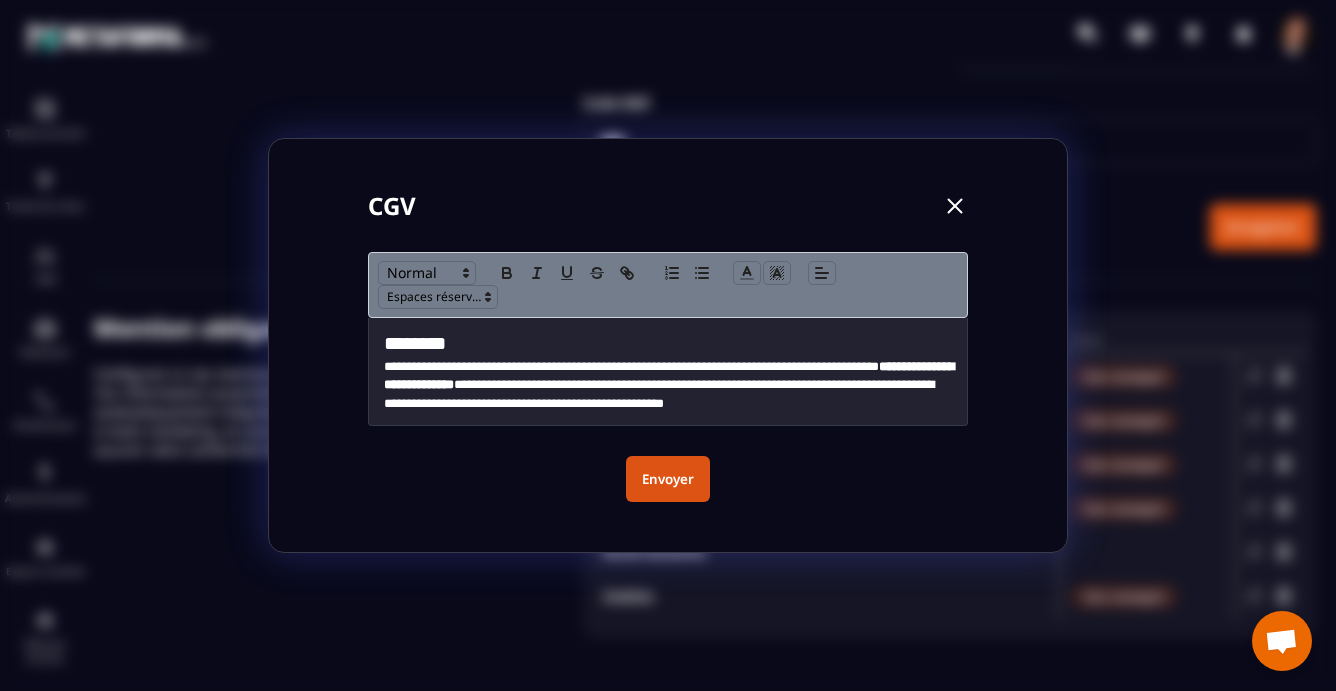 click on "********" at bounding box center (668, 344) 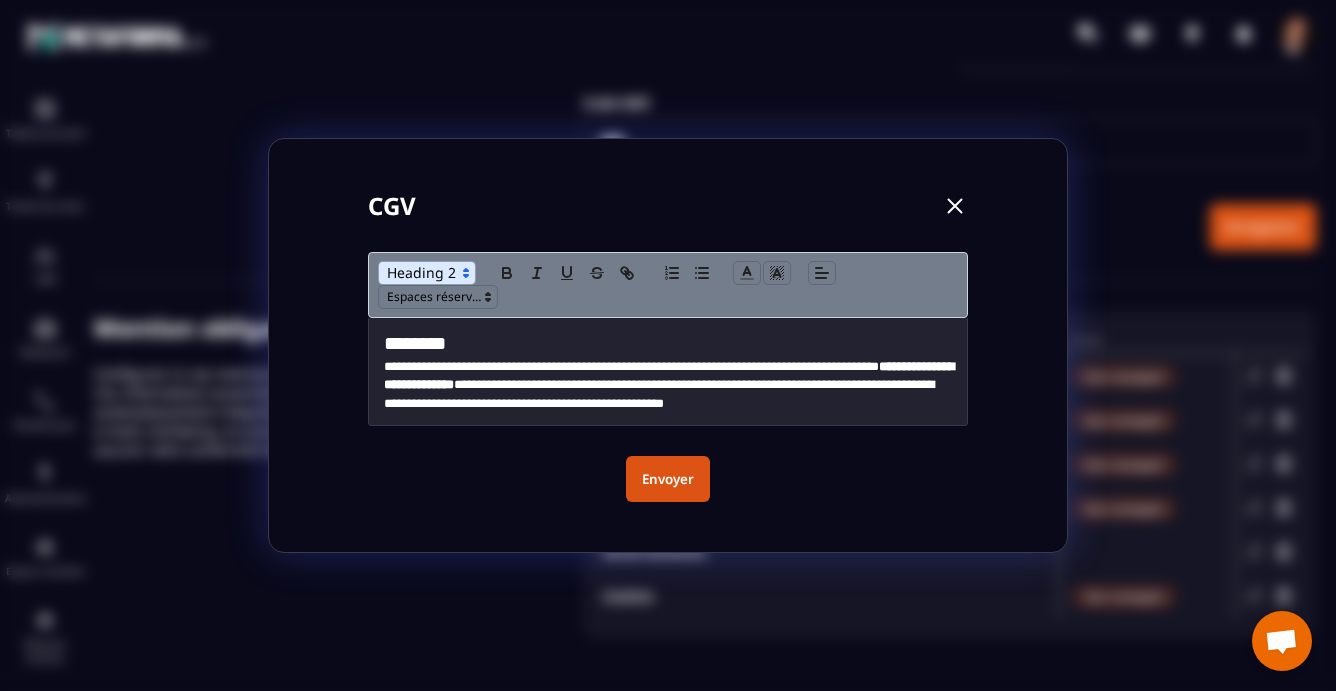 click on "********" at bounding box center (668, 344) 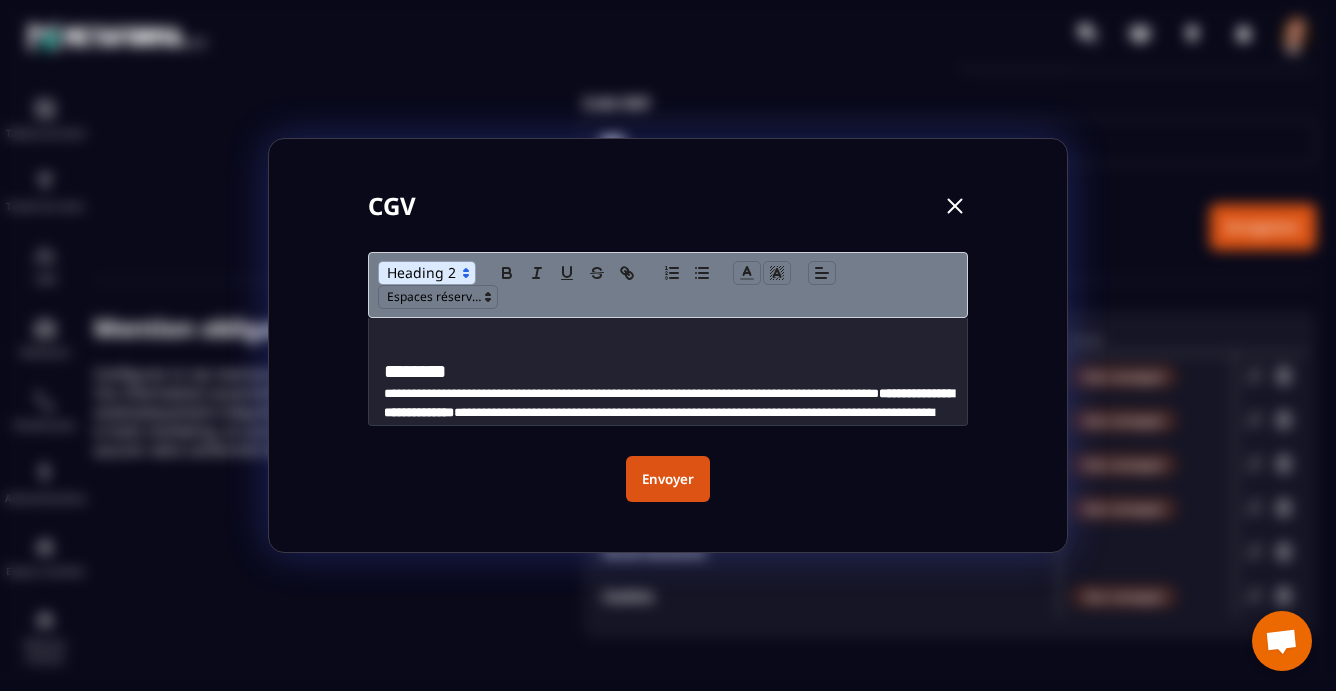 click at bounding box center (668, 344) 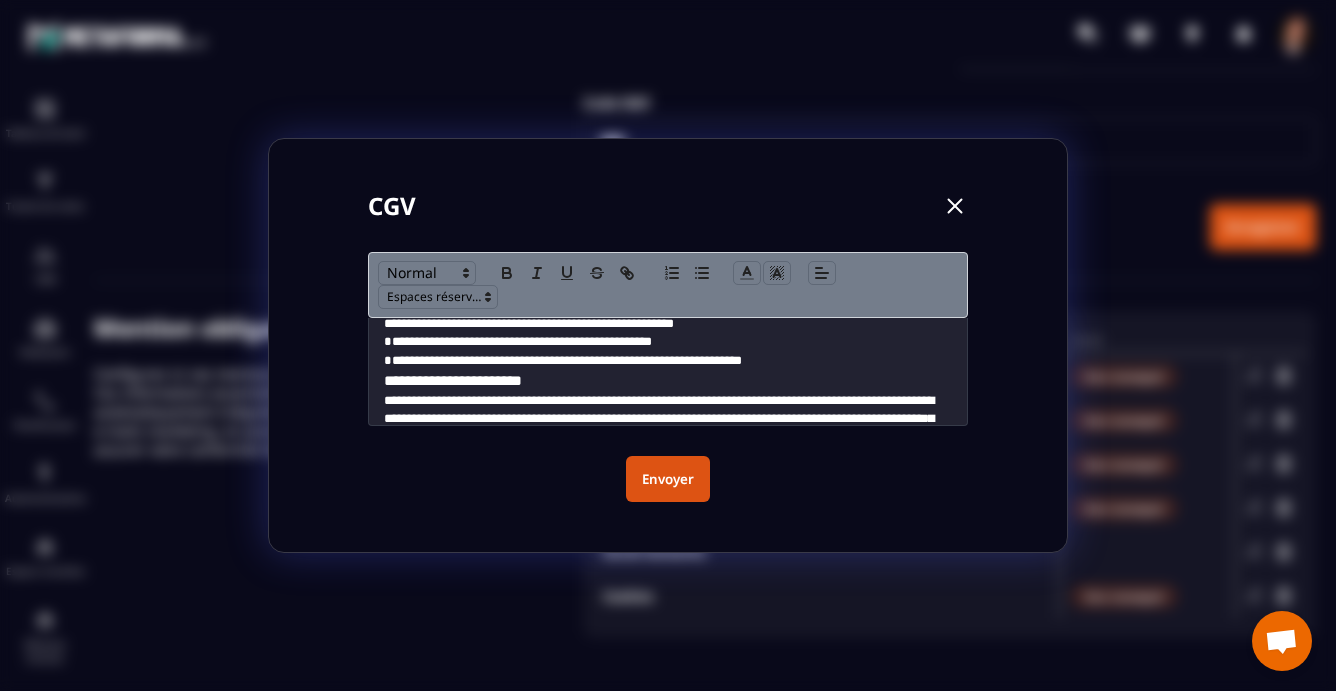 scroll, scrollTop: 287, scrollLeft: 0, axis: vertical 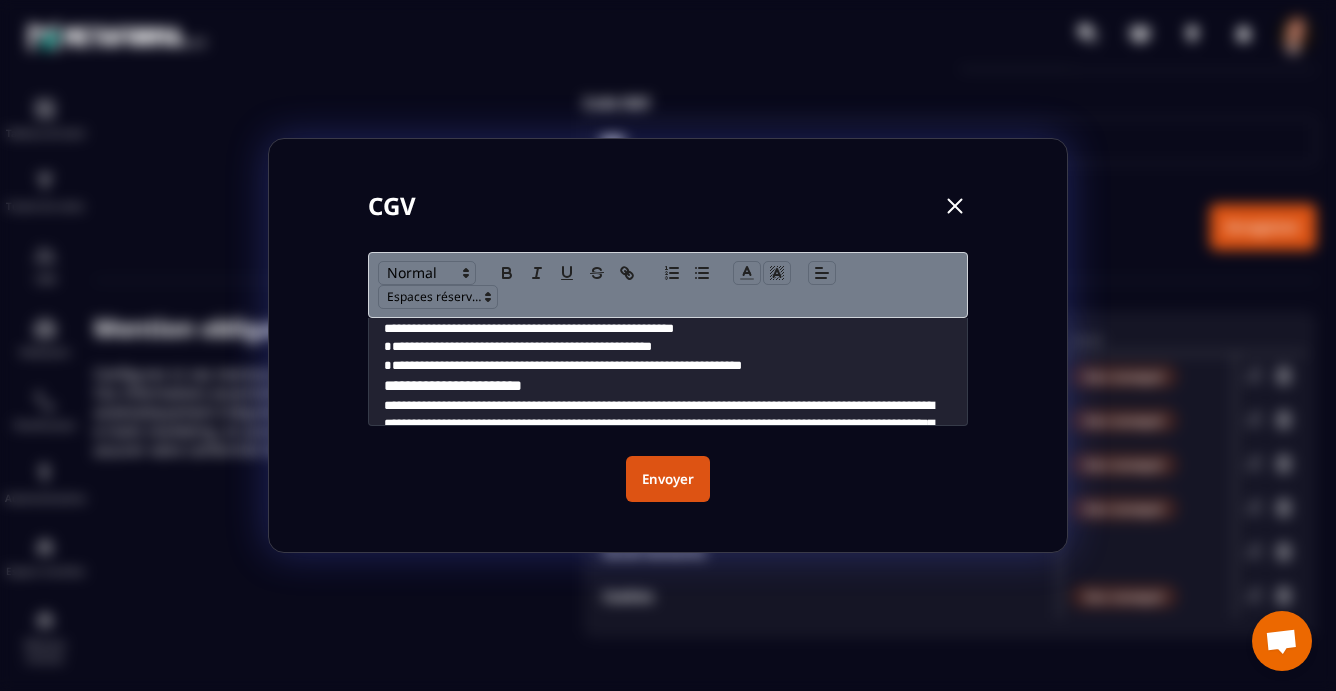 click on "**********" at bounding box center (668, 366) 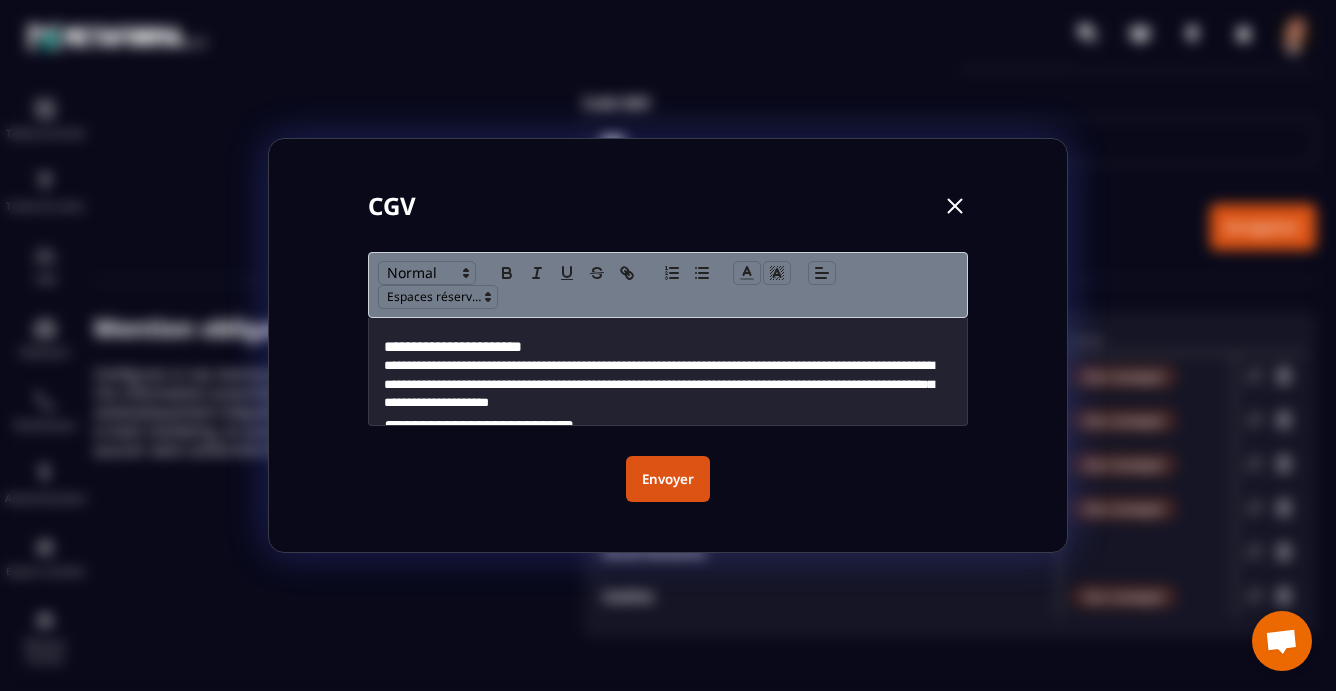scroll, scrollTop: 347, scrollLeft: 0, axis: vertical 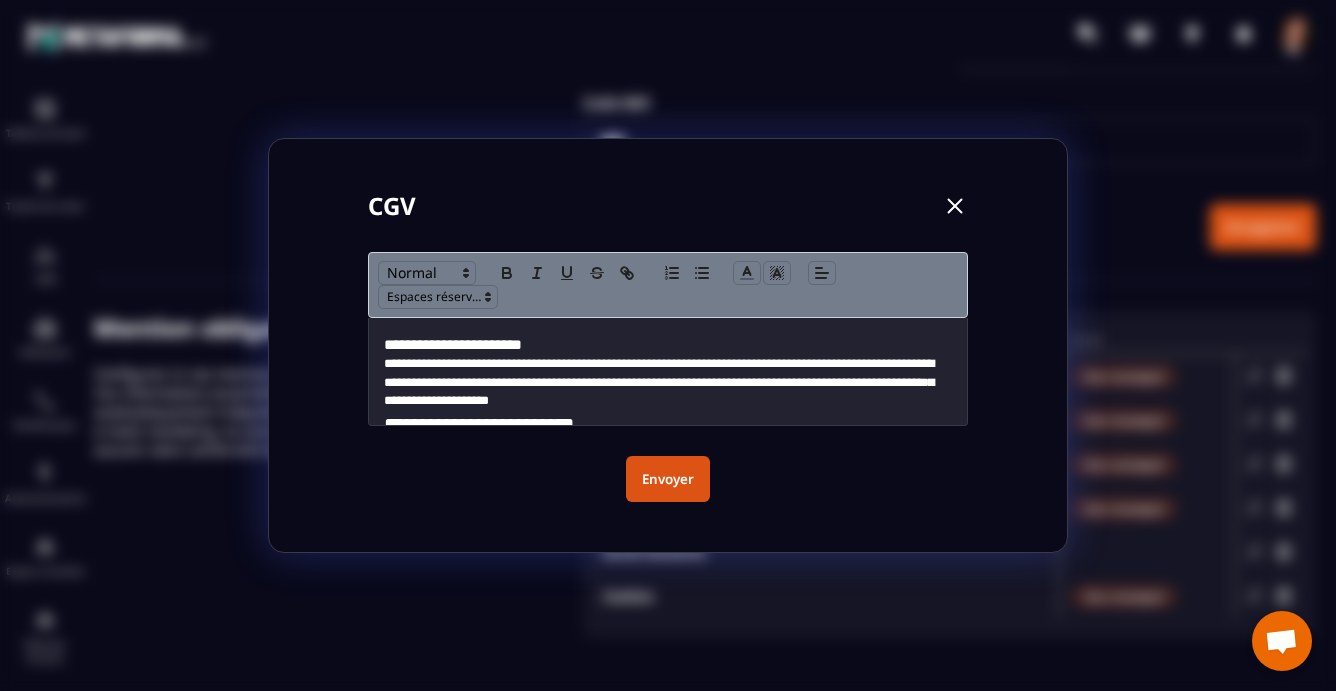 click on "**********" at bounding box center [668, 382] 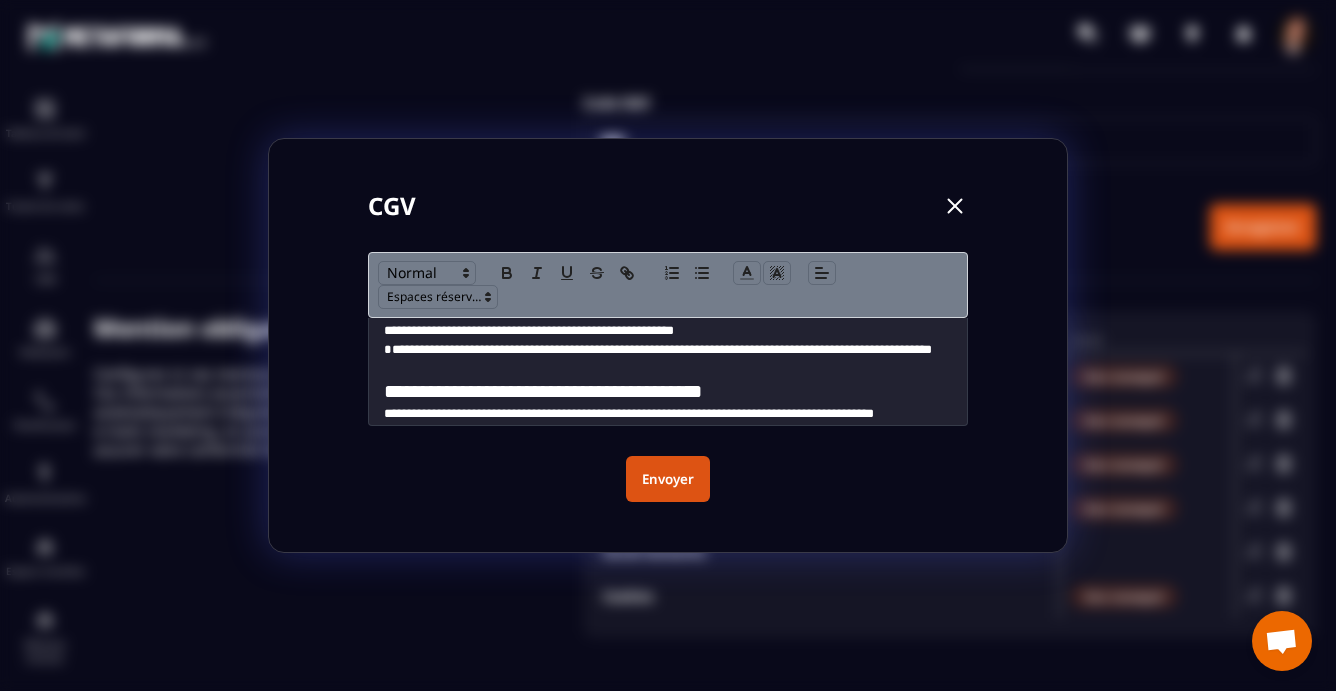scroll, scrollTop: 508, scrollLeft: 0, axis: vertical 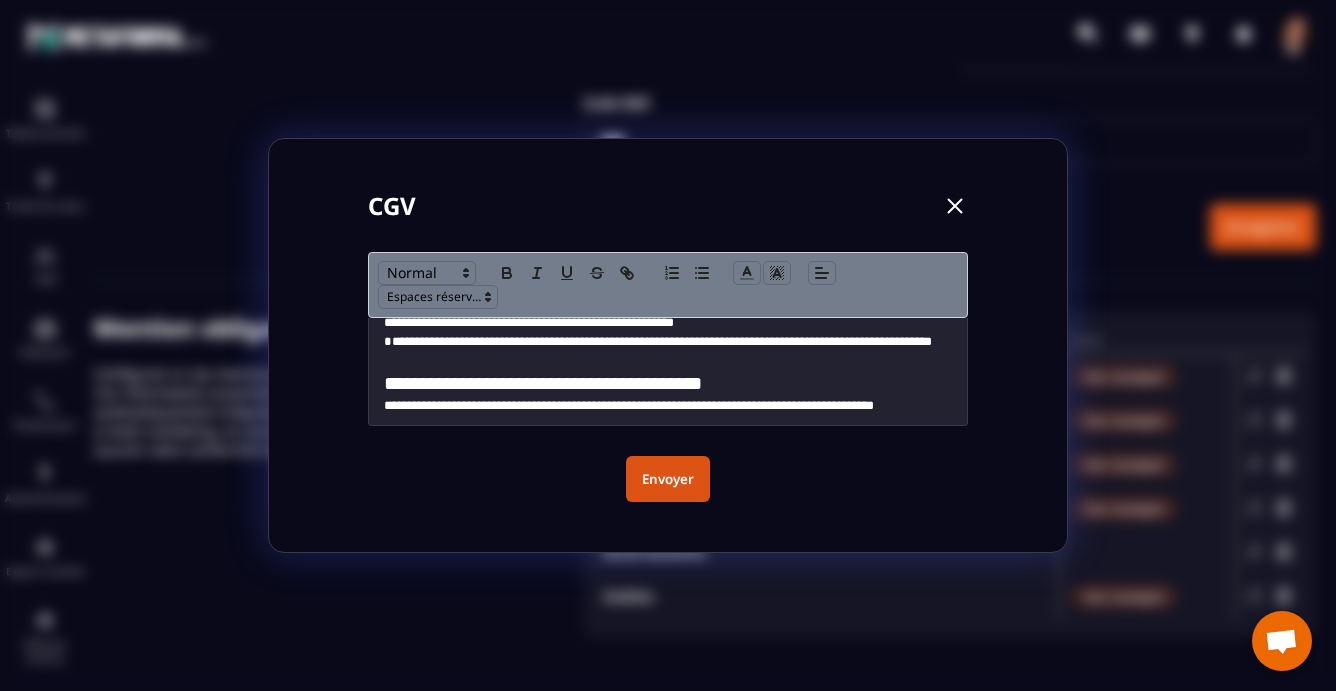 click on "**********" at bounding box center [668, 351] 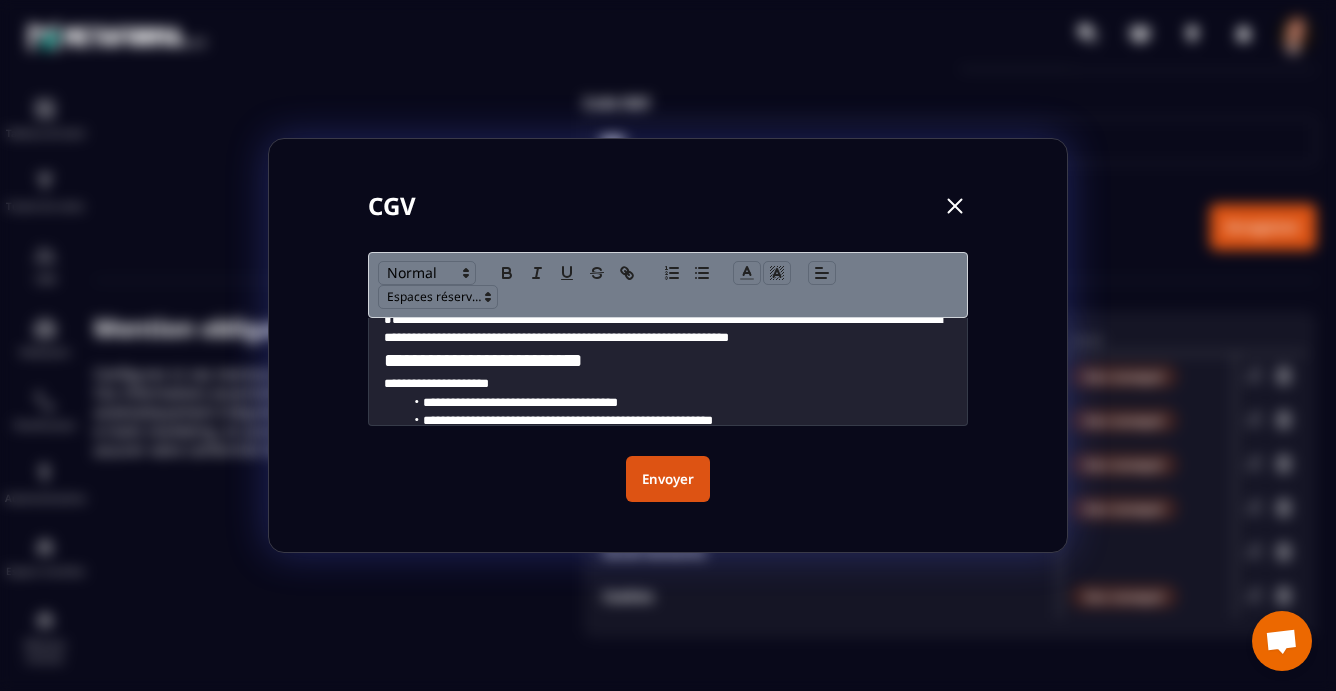 scroll, scrollTop: 692, scrollLeft: 0, axis: vertical 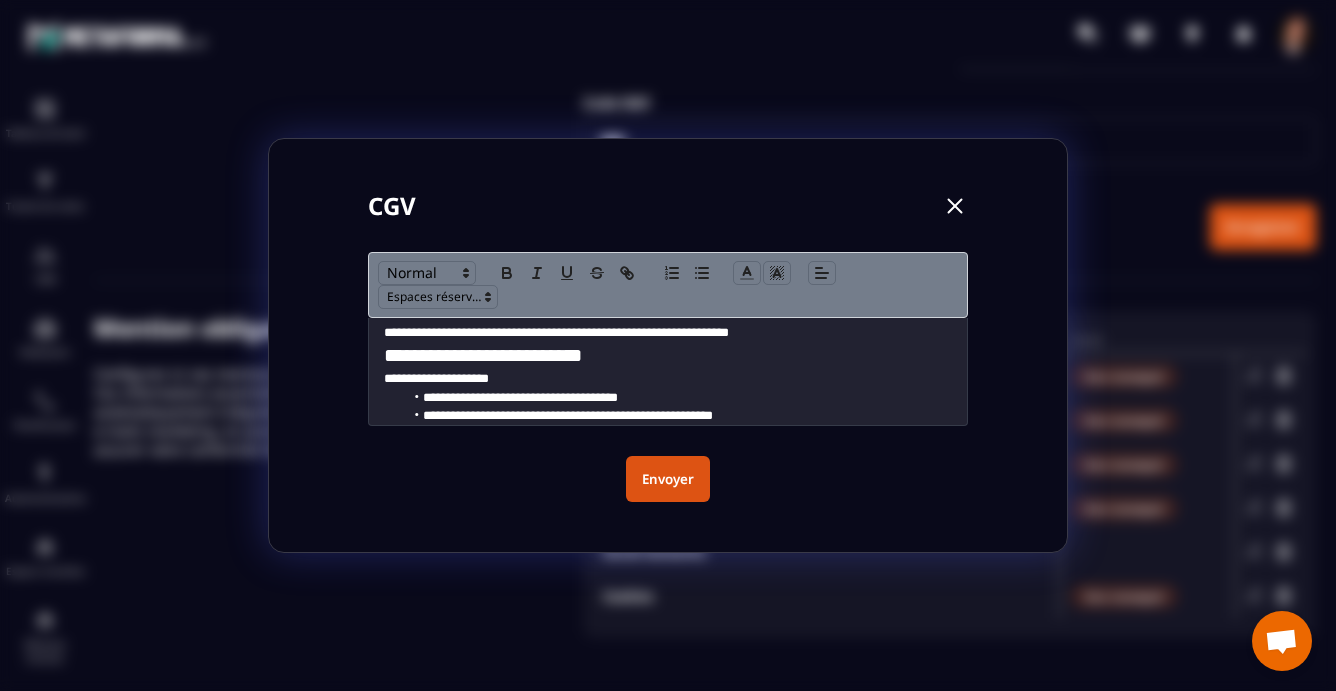 click on "**********" at bounding box center [668, 324] 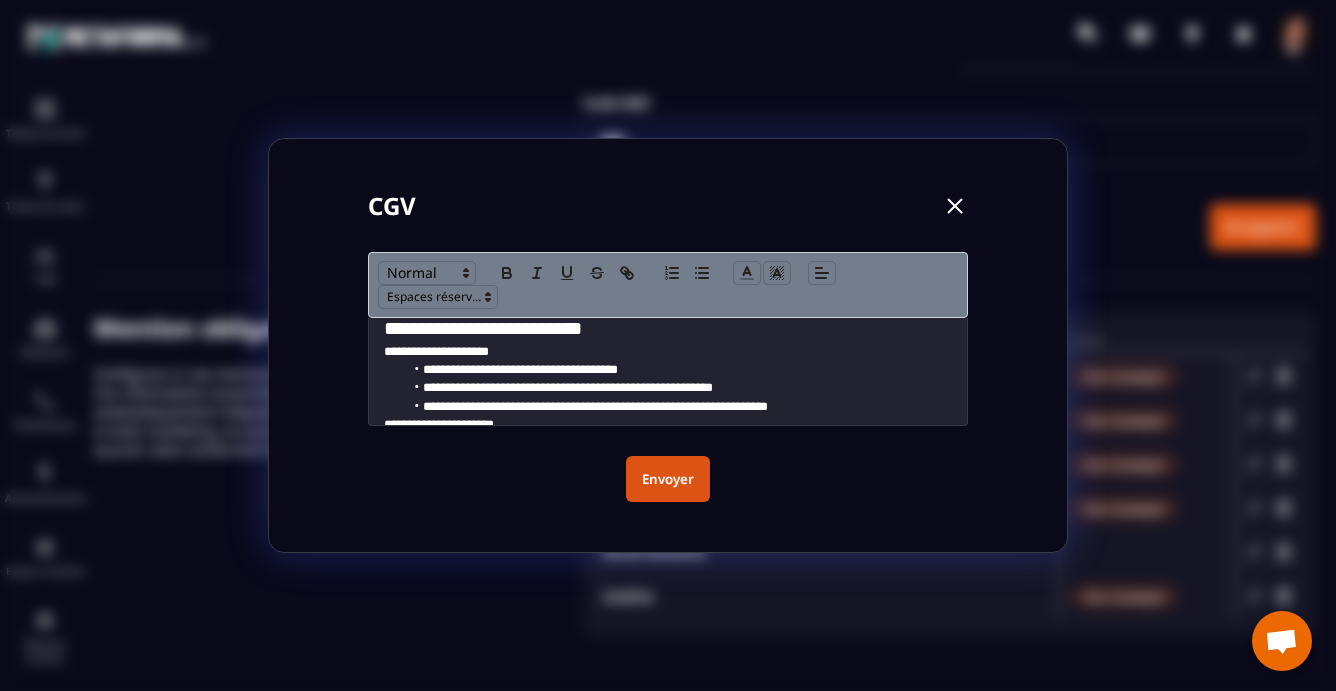 scroll, scrollTop: 747, scrollLeft: 0, axis: vertical 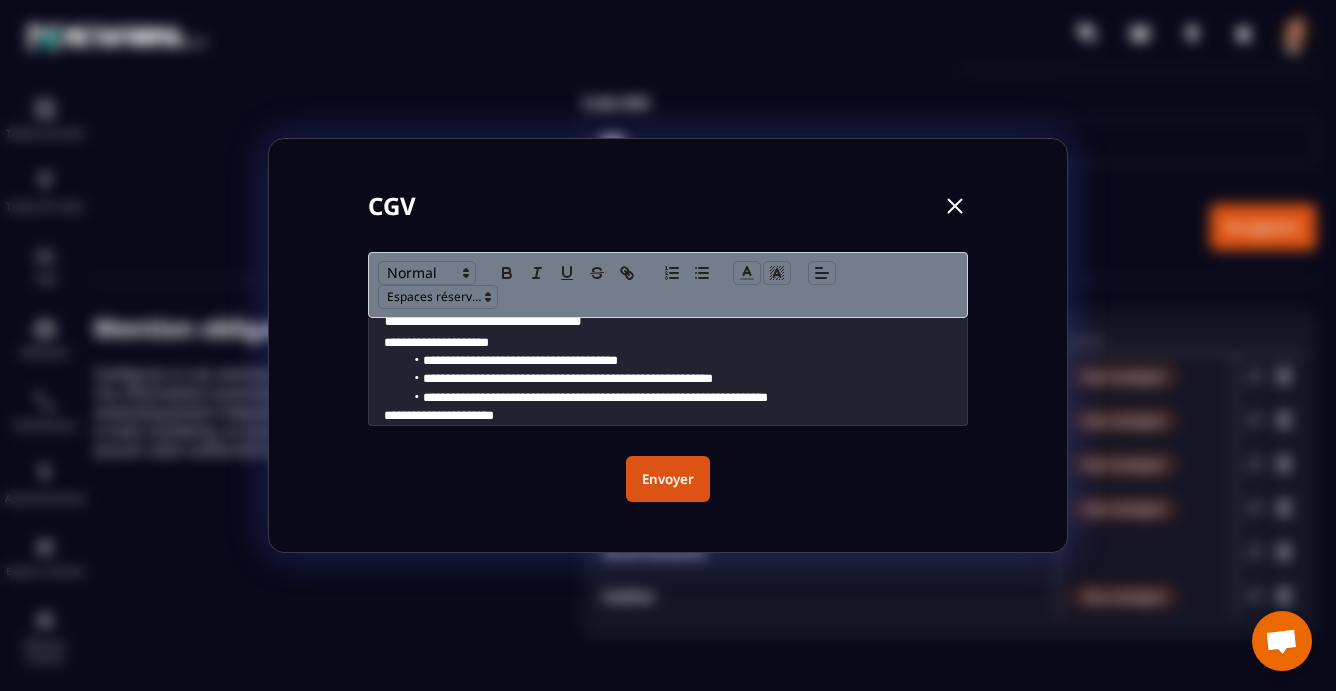 click on "**********" at bounding box center [668, 371] 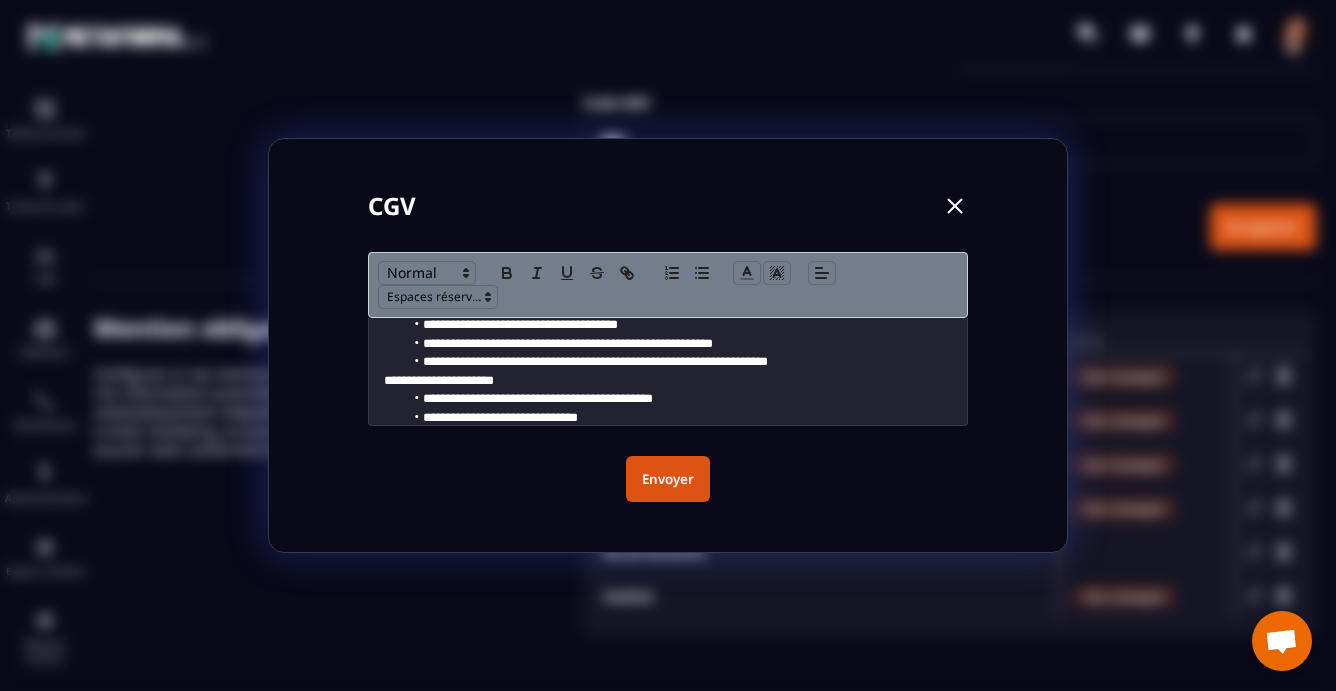 scroll, scrollTop: 802, scrollLeft: 0, axis: vertical 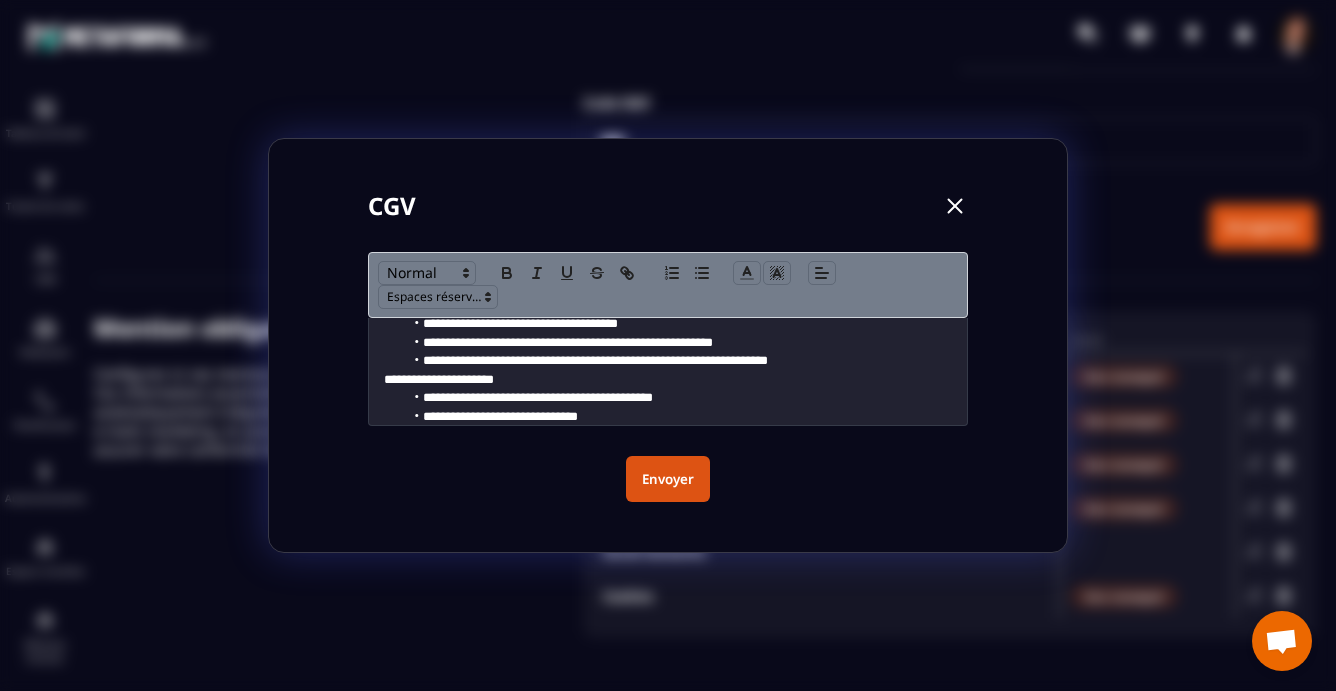 click on "**********" at bounding box center [678, 361] 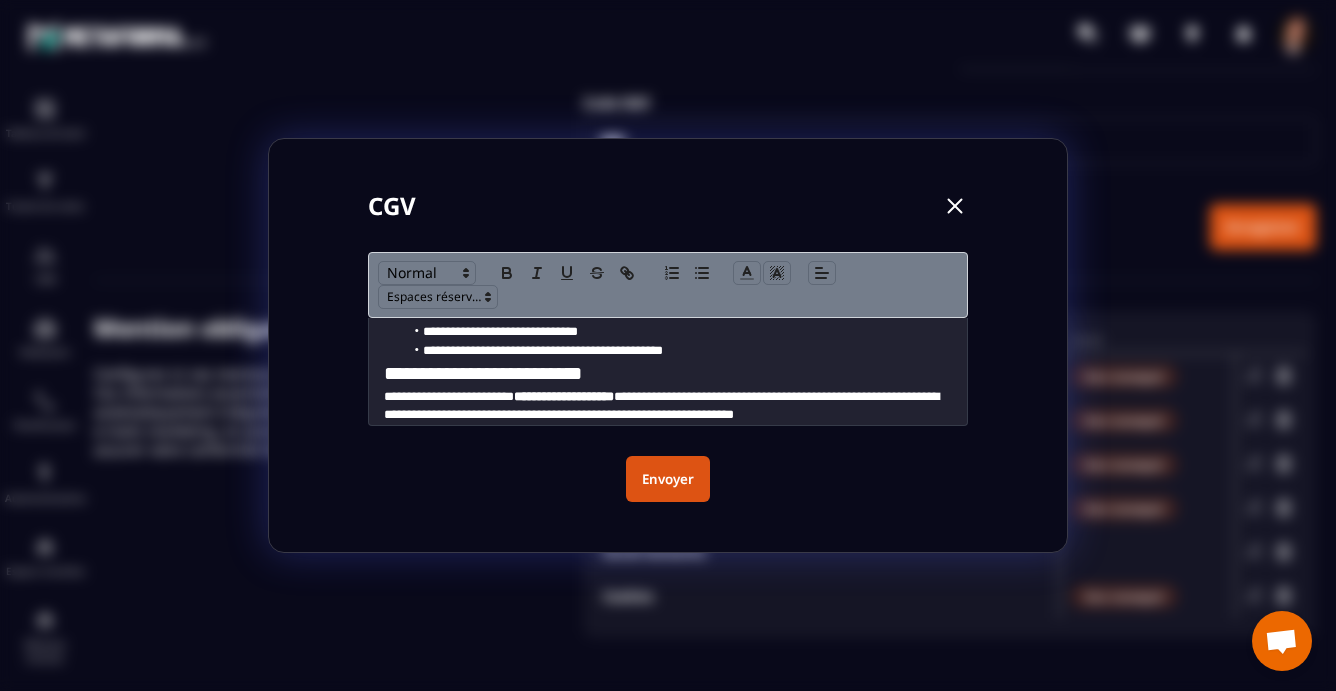 scroll, scrollTop: 906, scrollLeft: 0, axis: vertical 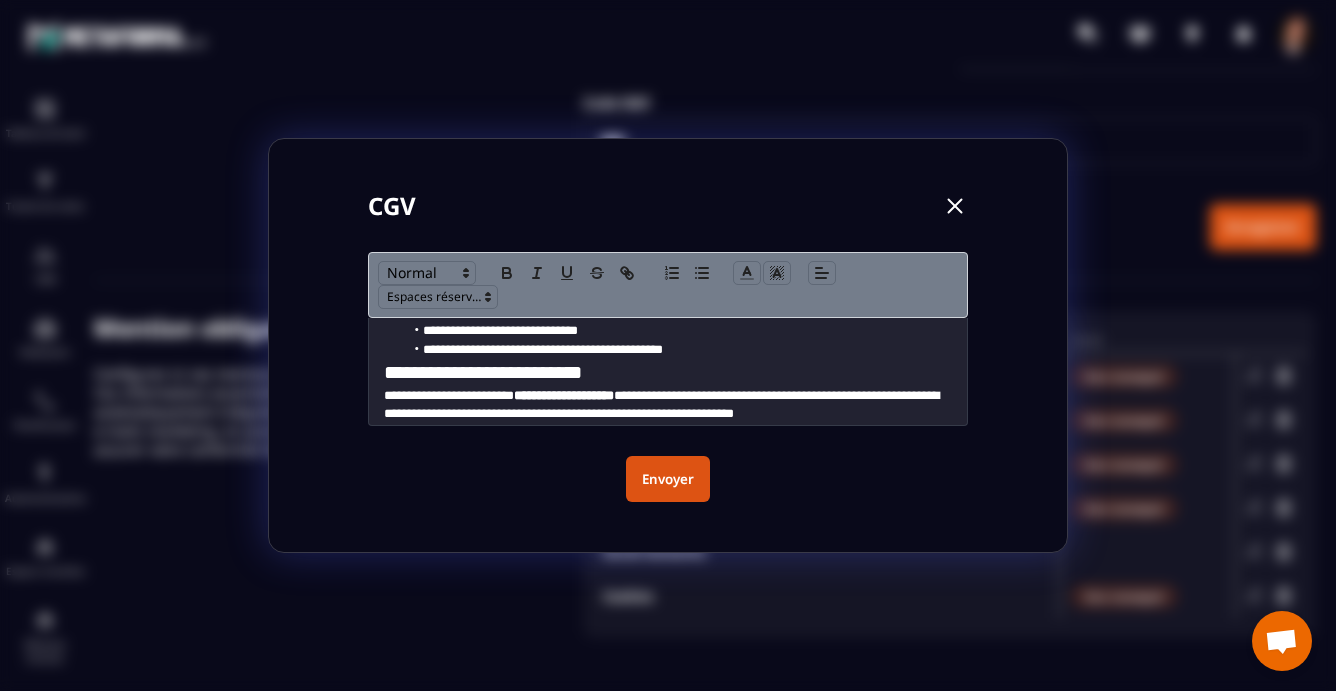 click on "**********" at bounding box center (678, 350) 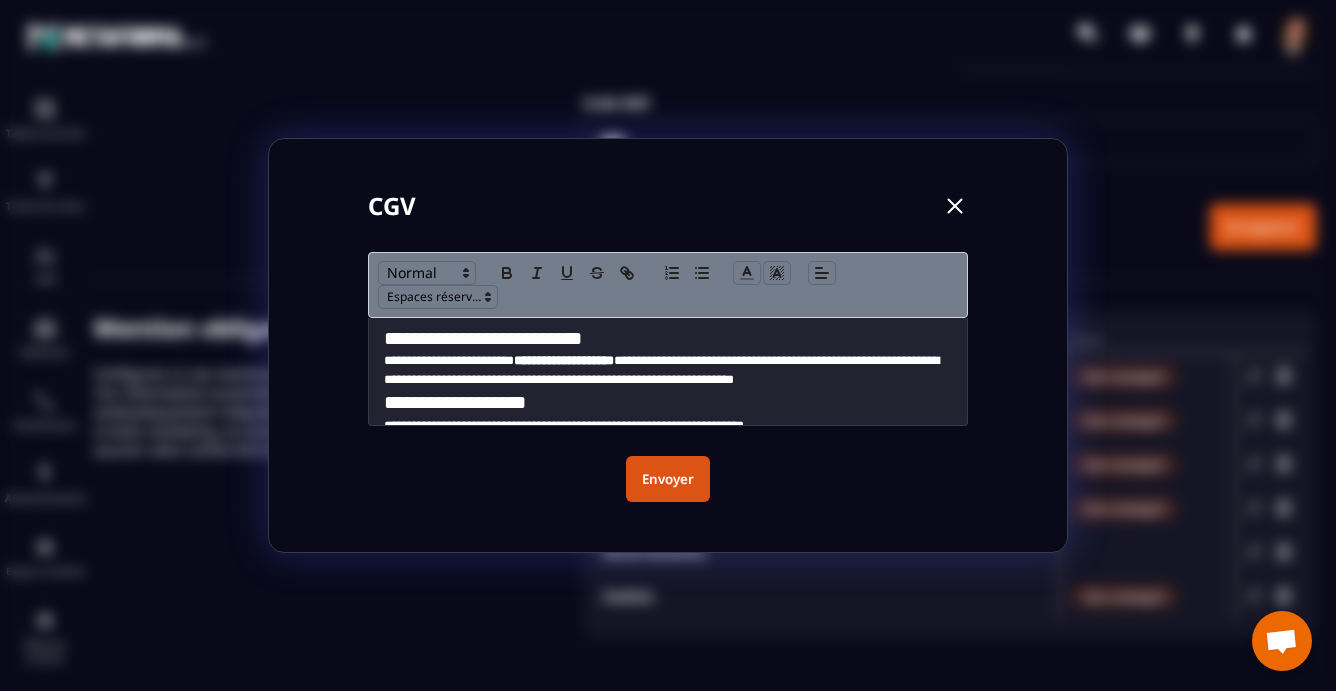 scroll, scrollTop: 956, scrollLeft: 0, axis: vertical 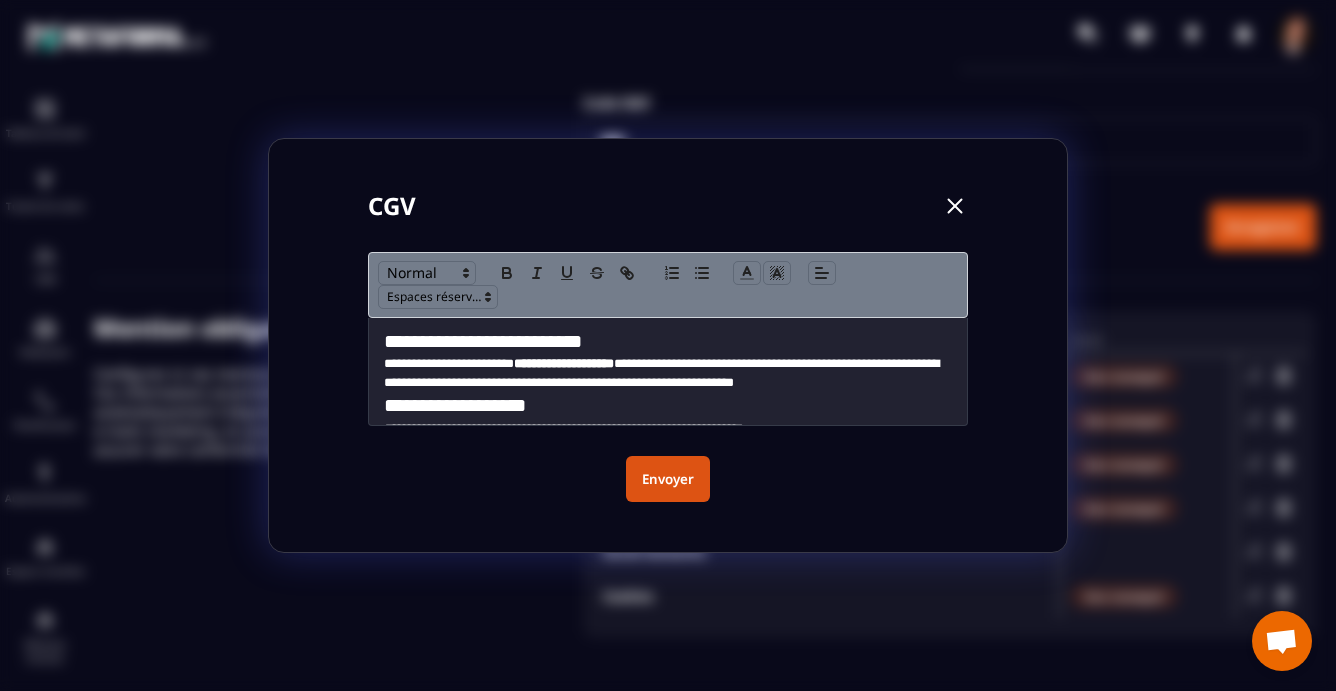 click on "**********" at bounding box center [668, 373] 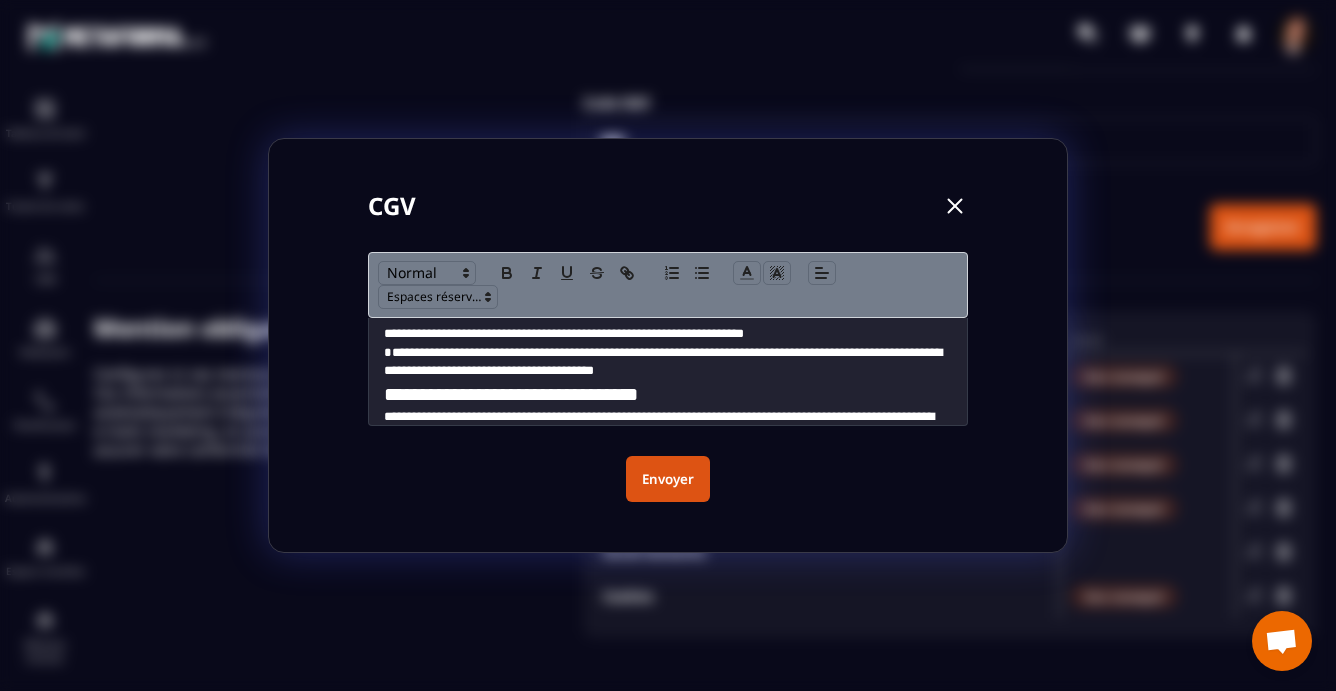 scroll, scrollTop: 1076, scrollLeft: 0, axis: vertical 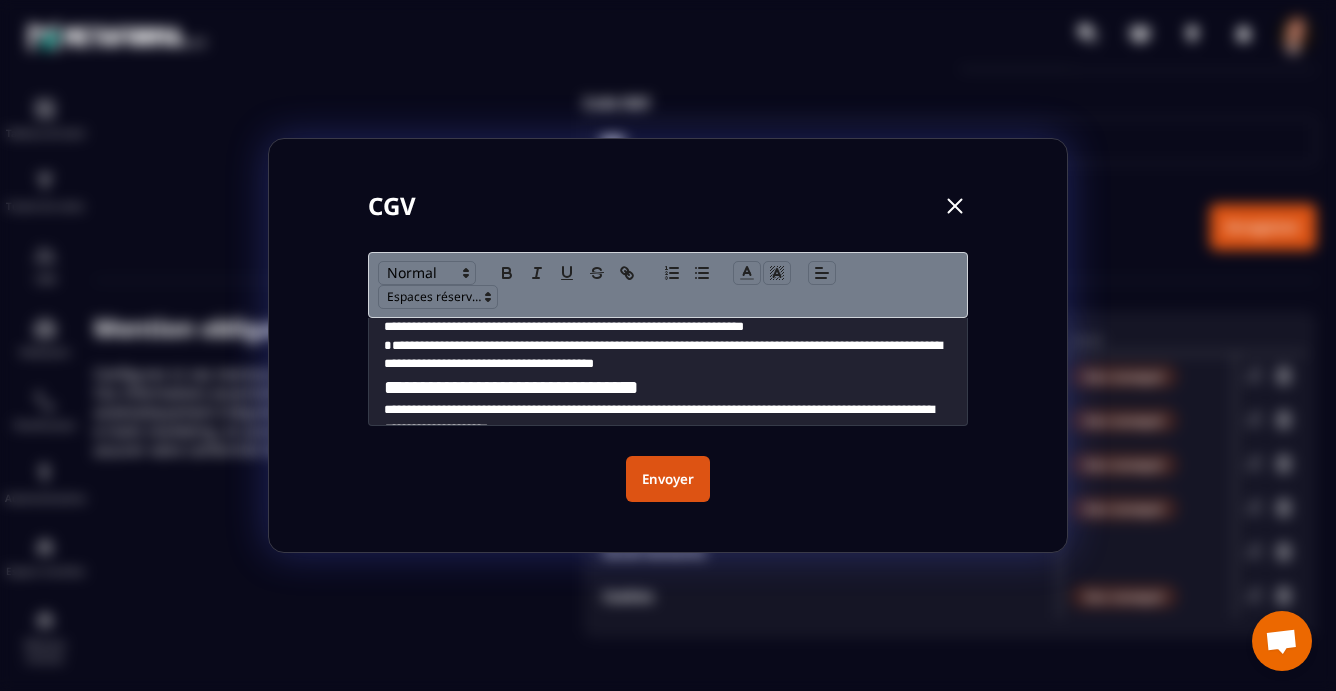 click on "**********" at bounding box center [668, 355] 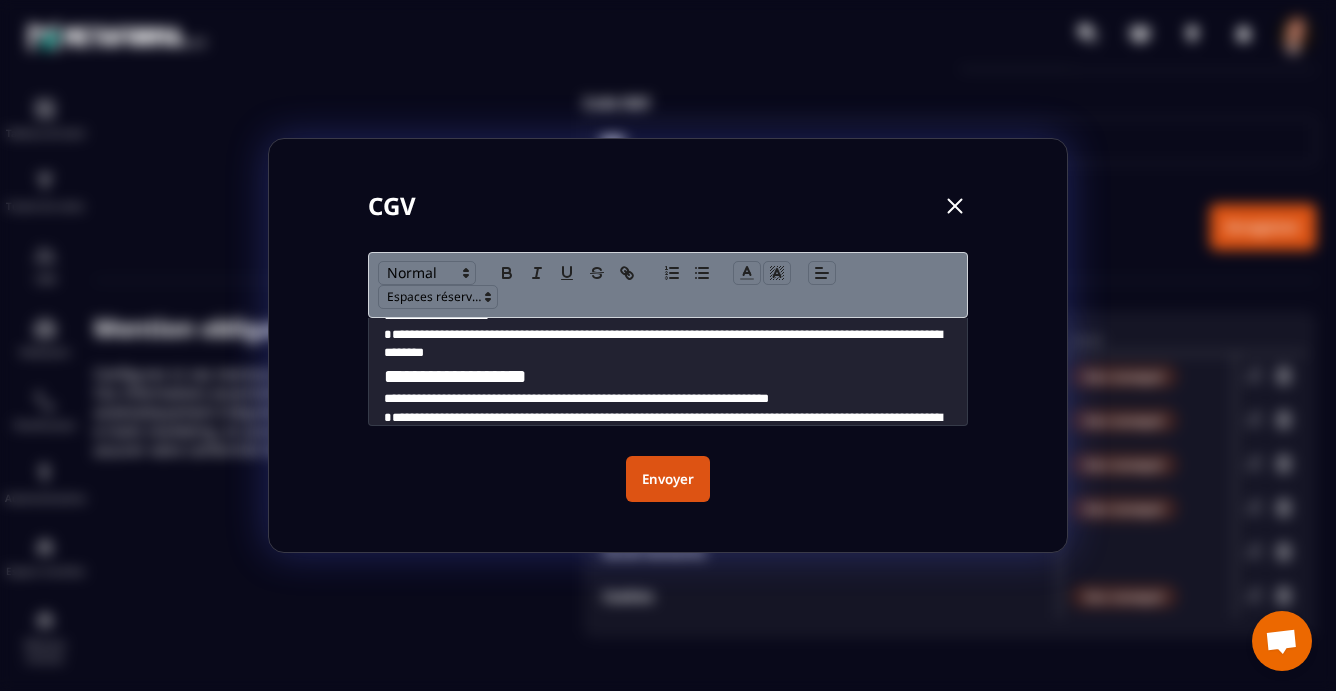 scroll, scrollTop: 1213, scrollLeft: 0, axis: vertical 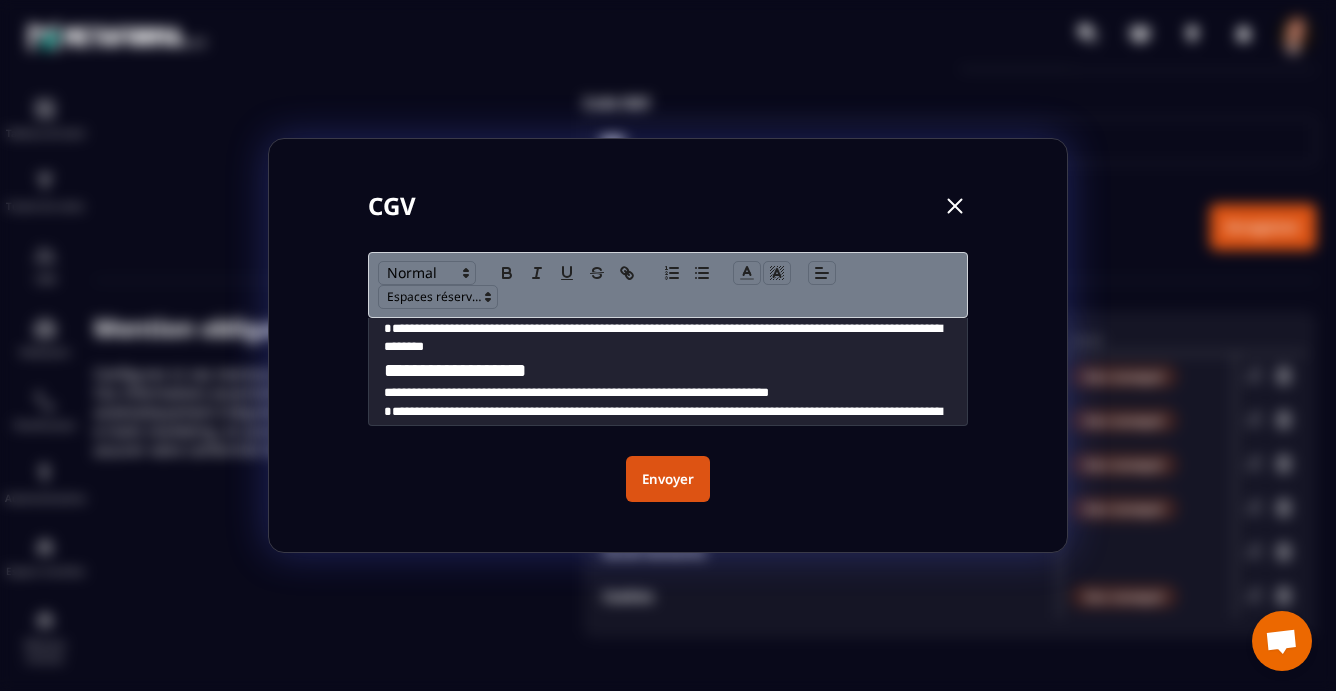 click on "**********" at bounding box center (668, 338) 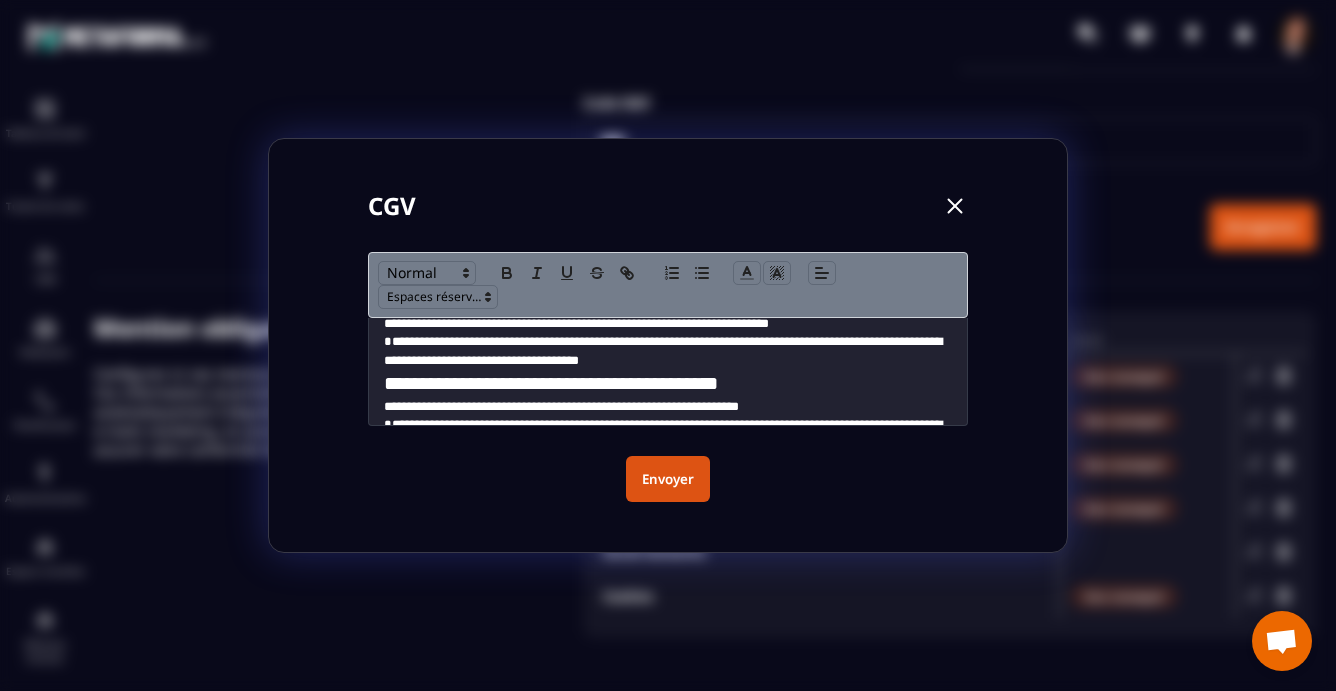 scroll, scrollTop: 1305, scrollLeft: 0, axis: vertical 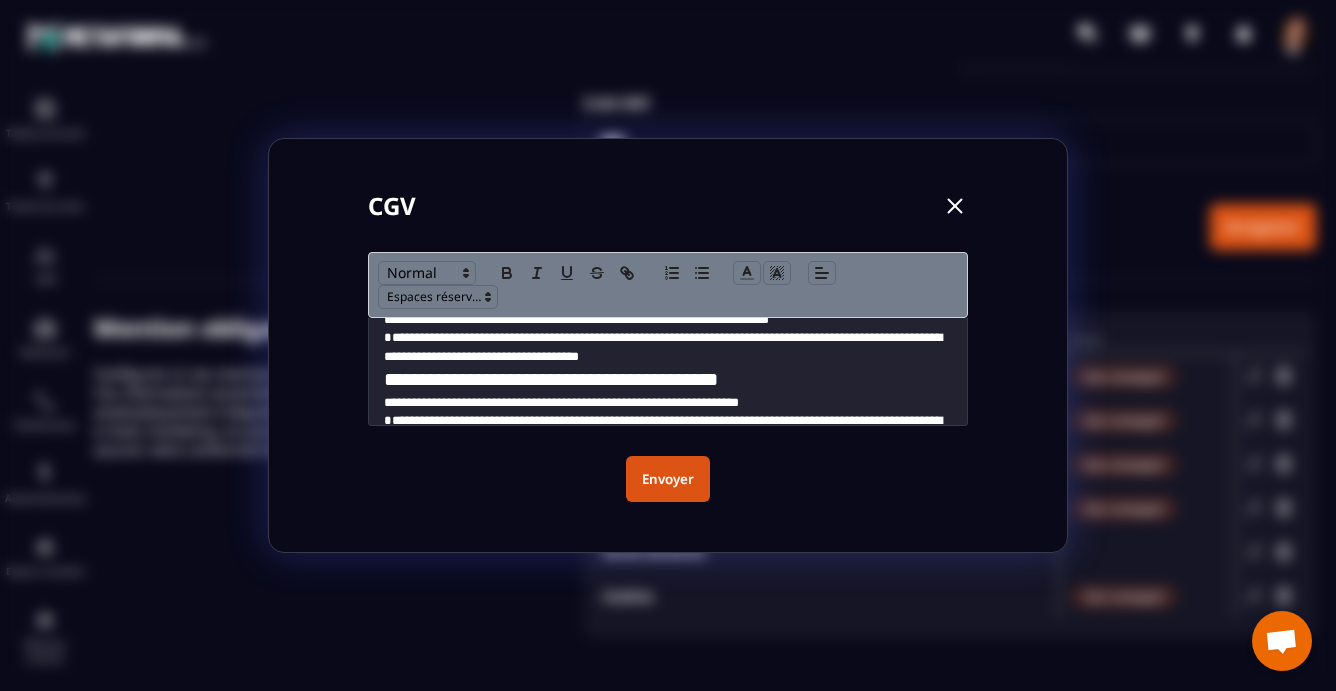 click on "**********" at bounding box center [668, 347] 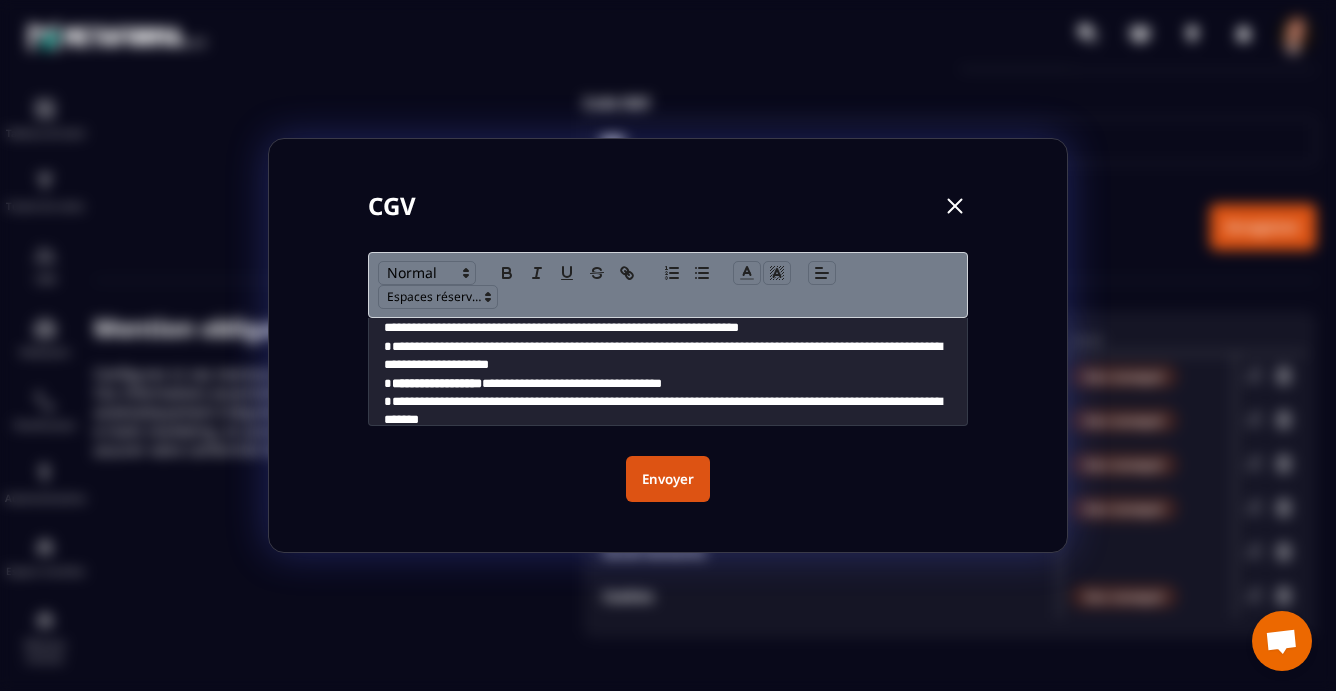 scroll, scrollTop: 1404, scrollLeft: 0, axis: vertical 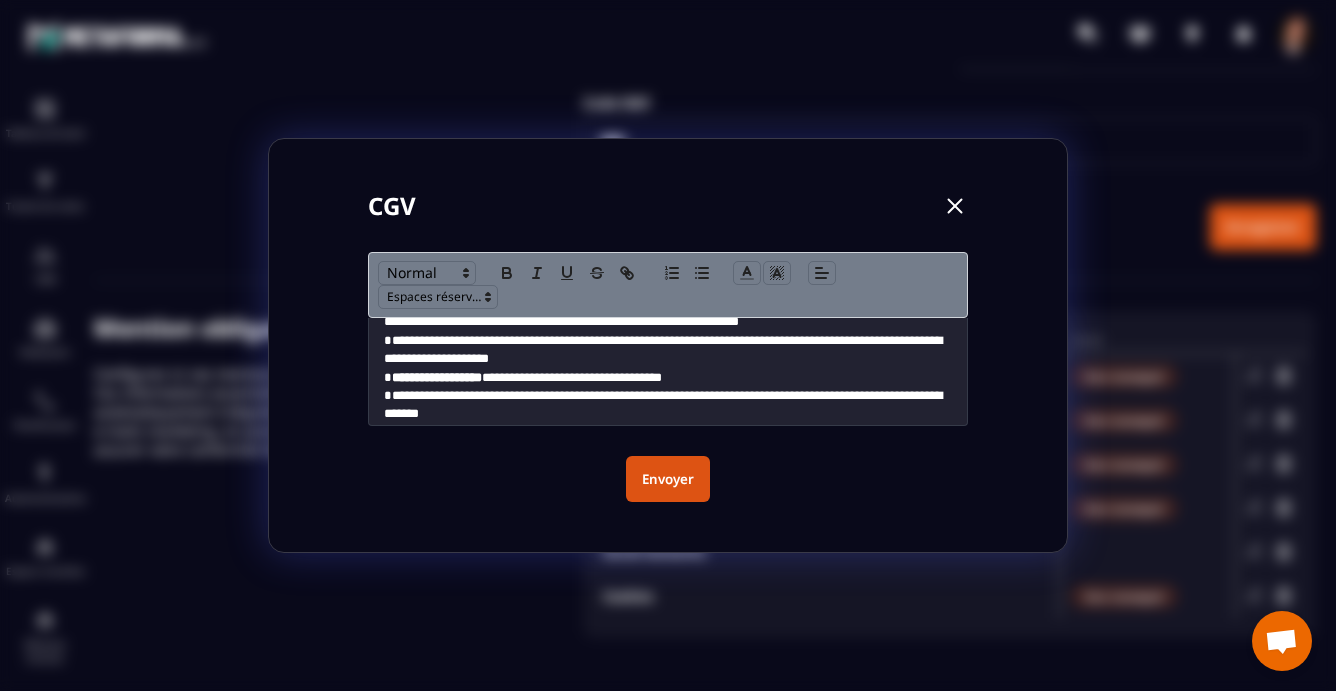 click on "**********" at bounding box center [668, 378] 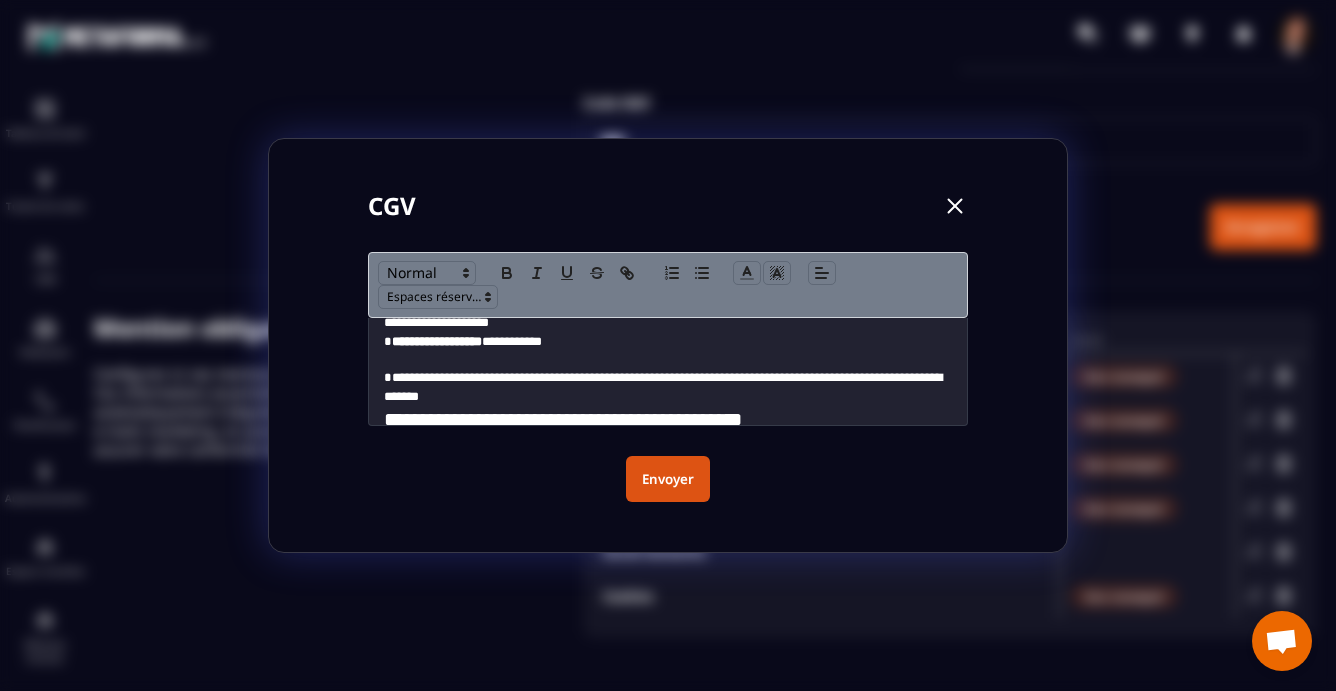 scroll, scrollTop: 1454, scrollLeft: 0, axis: vertical 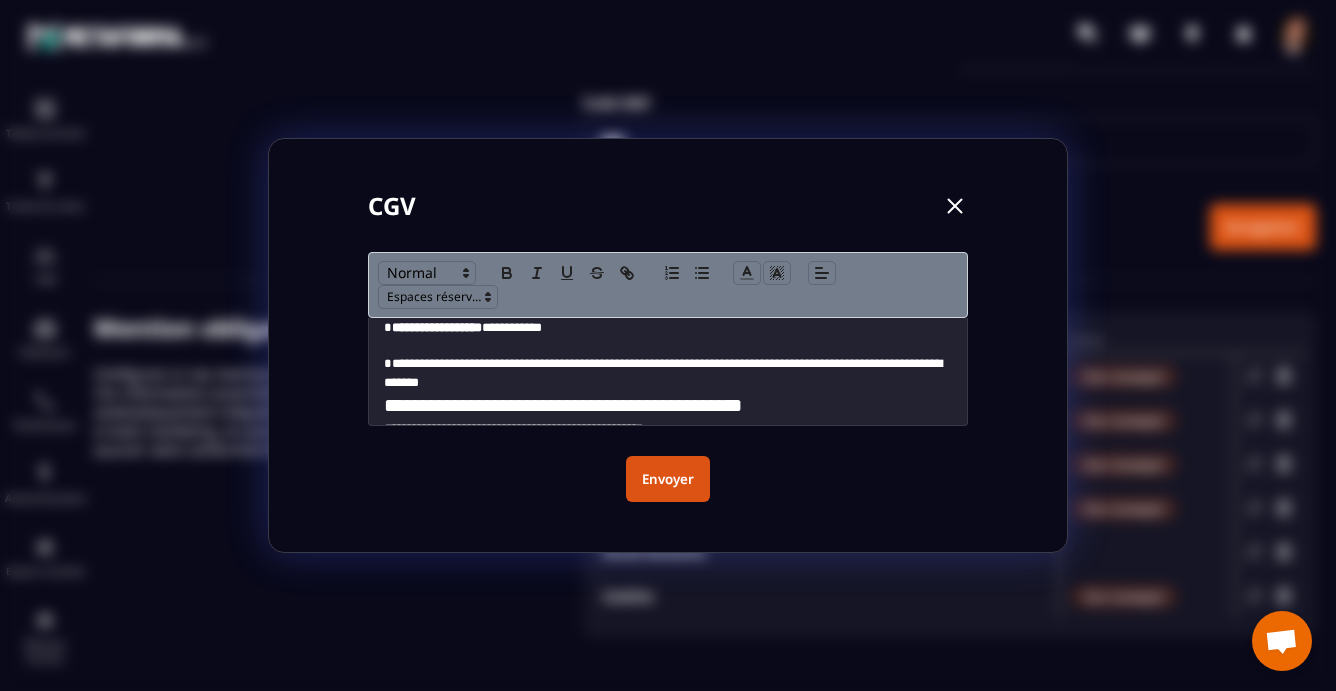 click on "**********" at bounding box center (668, 373) 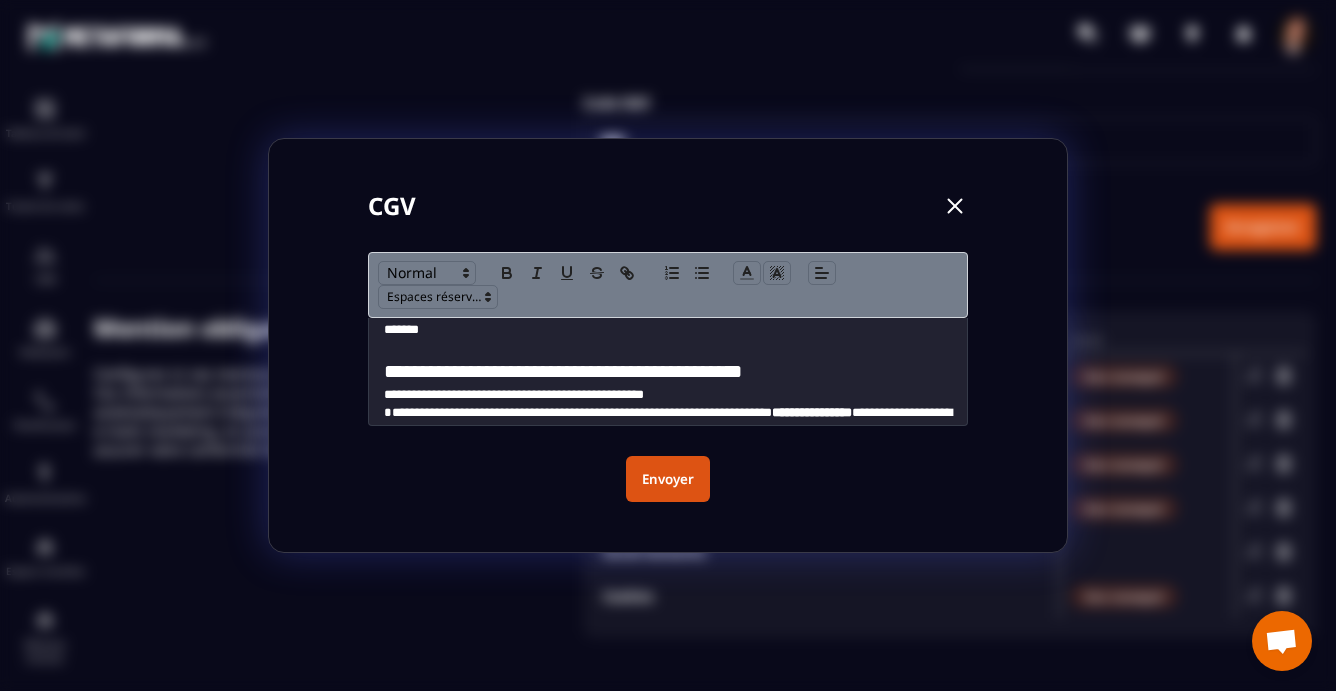 scroll, scrollTop: 1534, scrollLeft: 0, axis: vertical 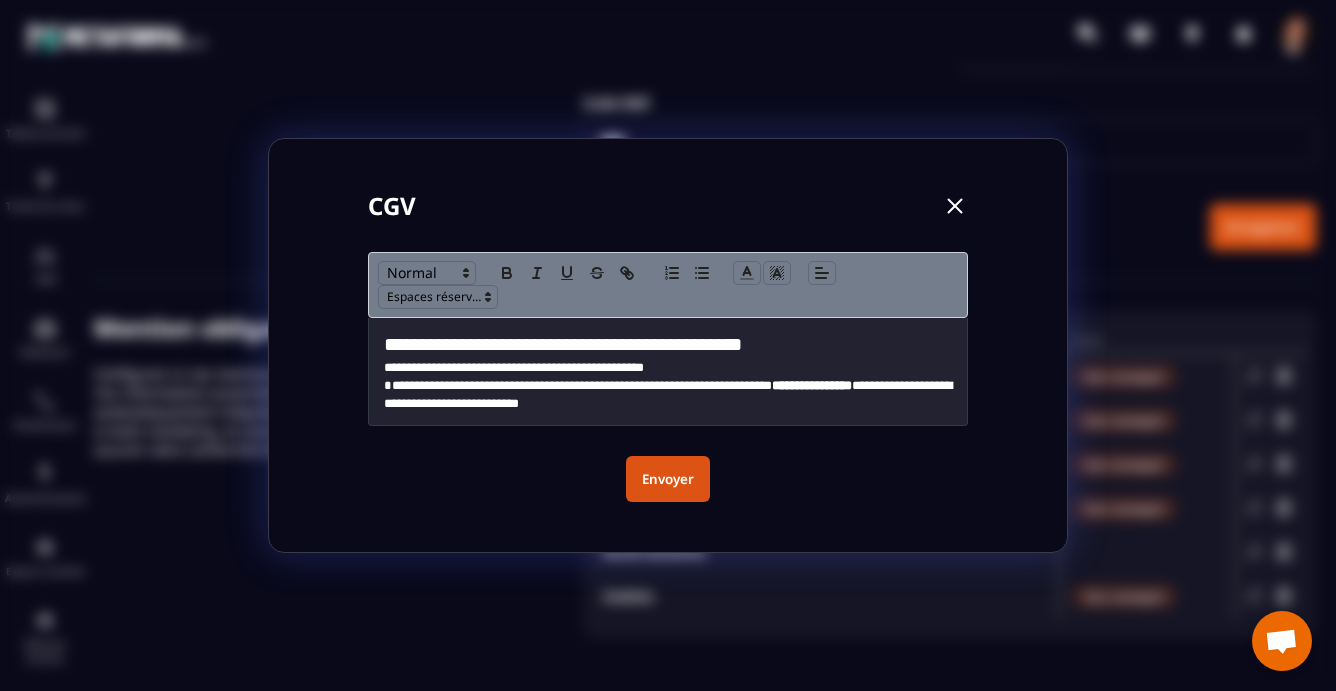 click on "Envoyer" at bounding box center (668, 479) 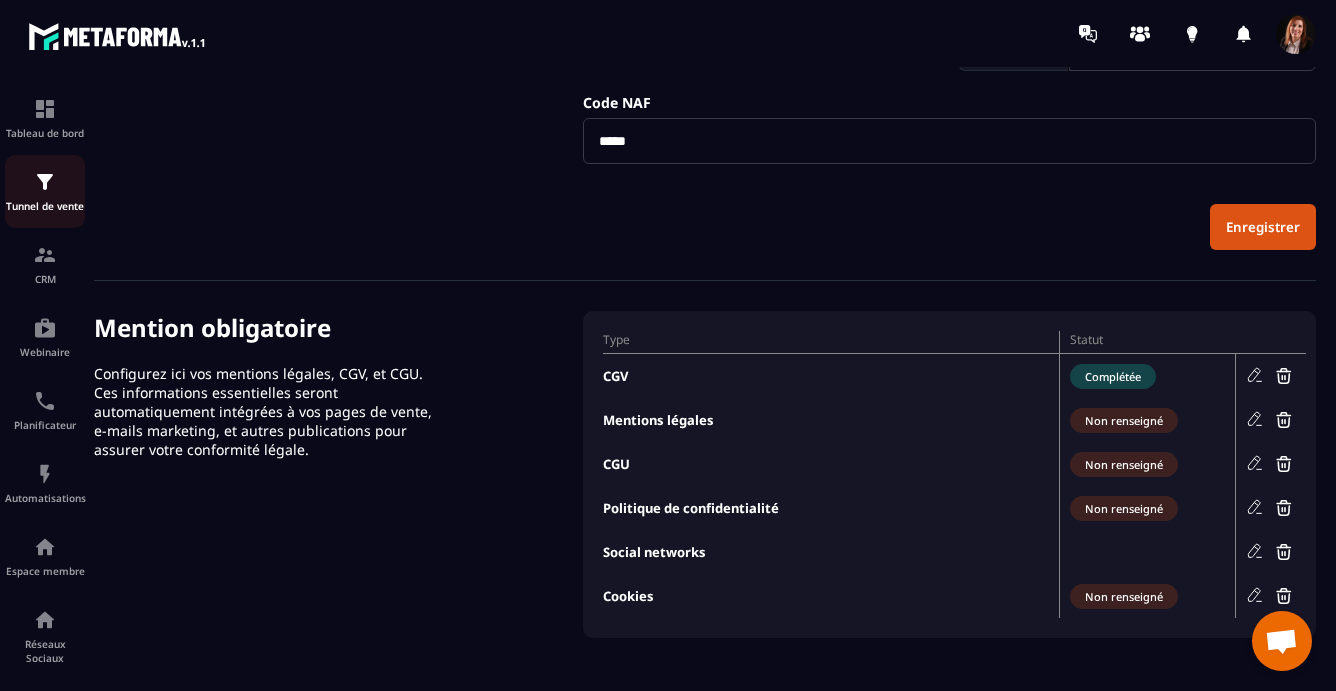 click at bounding box center [45, 182] 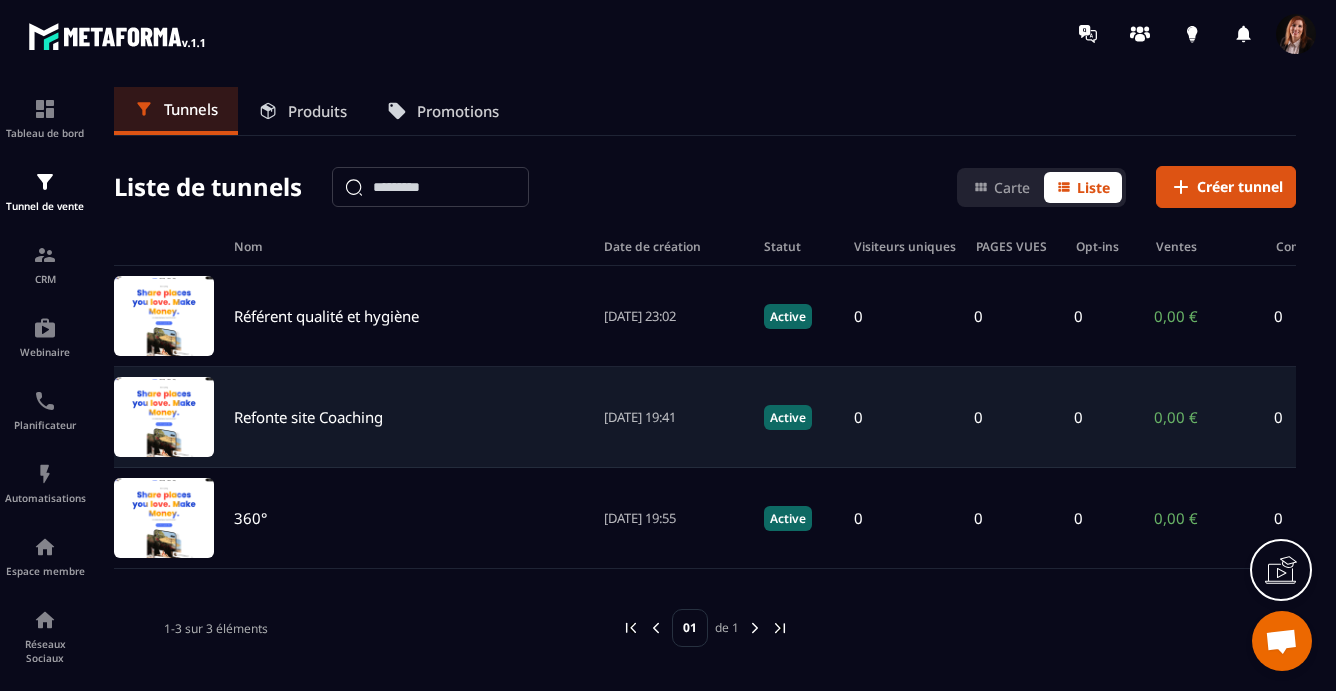 click on "Refonte site Coaching" at bounding box center [308, 417] 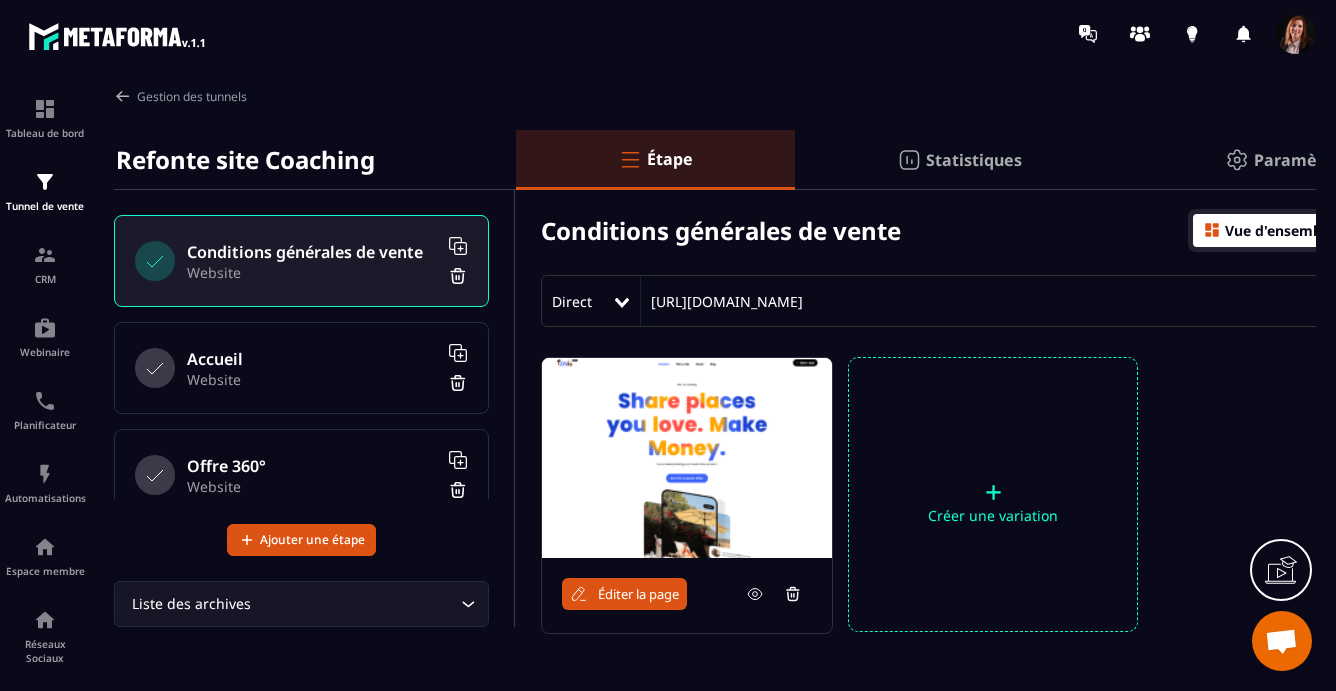 click at bounding box center [687, 458] 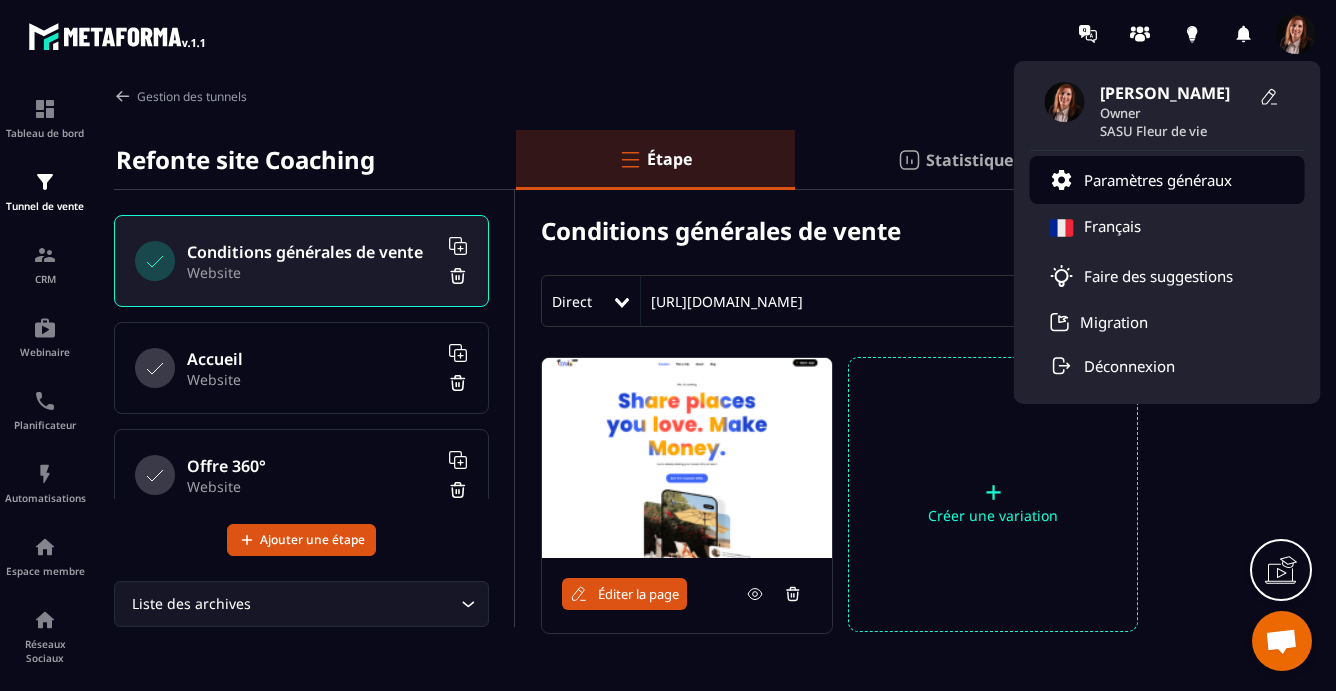 click on "Paramètres généraux" at bounding box center [1158, 180] 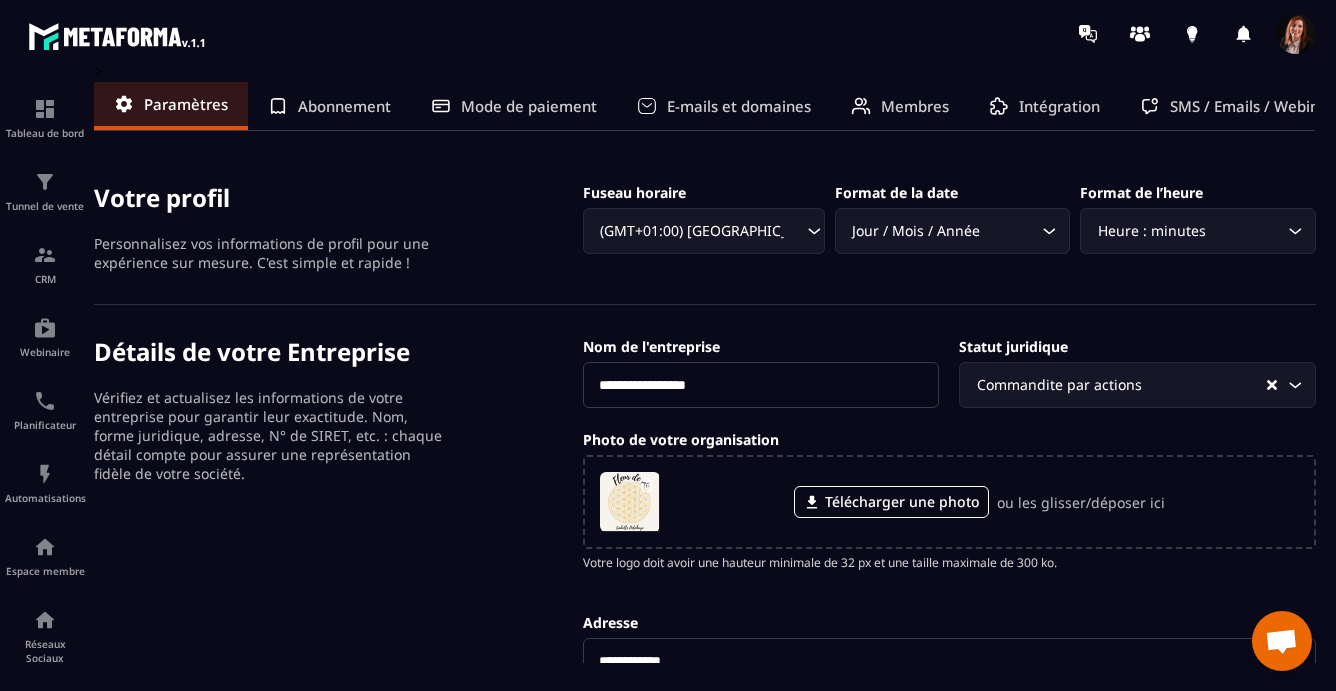 scroll, scrollTop: 0, scrollLeft: 0, axis: both 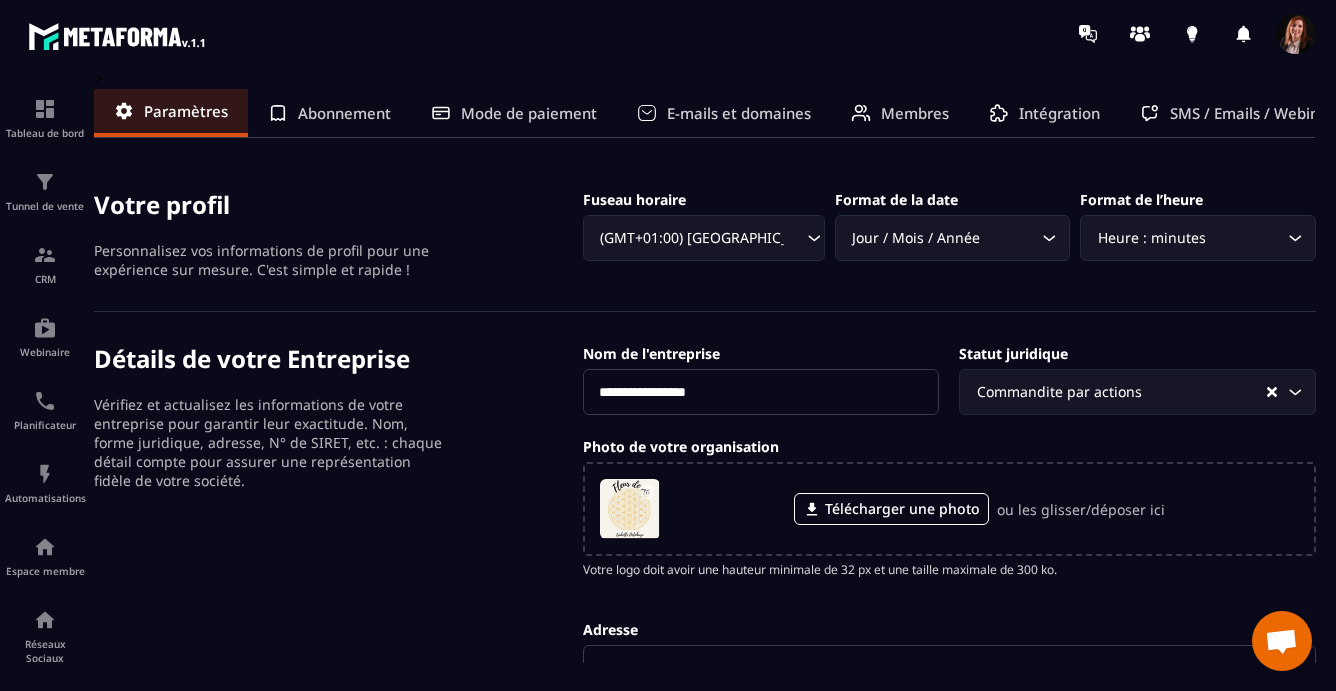 click on "Abonnement" at bounding box center (344, 113) 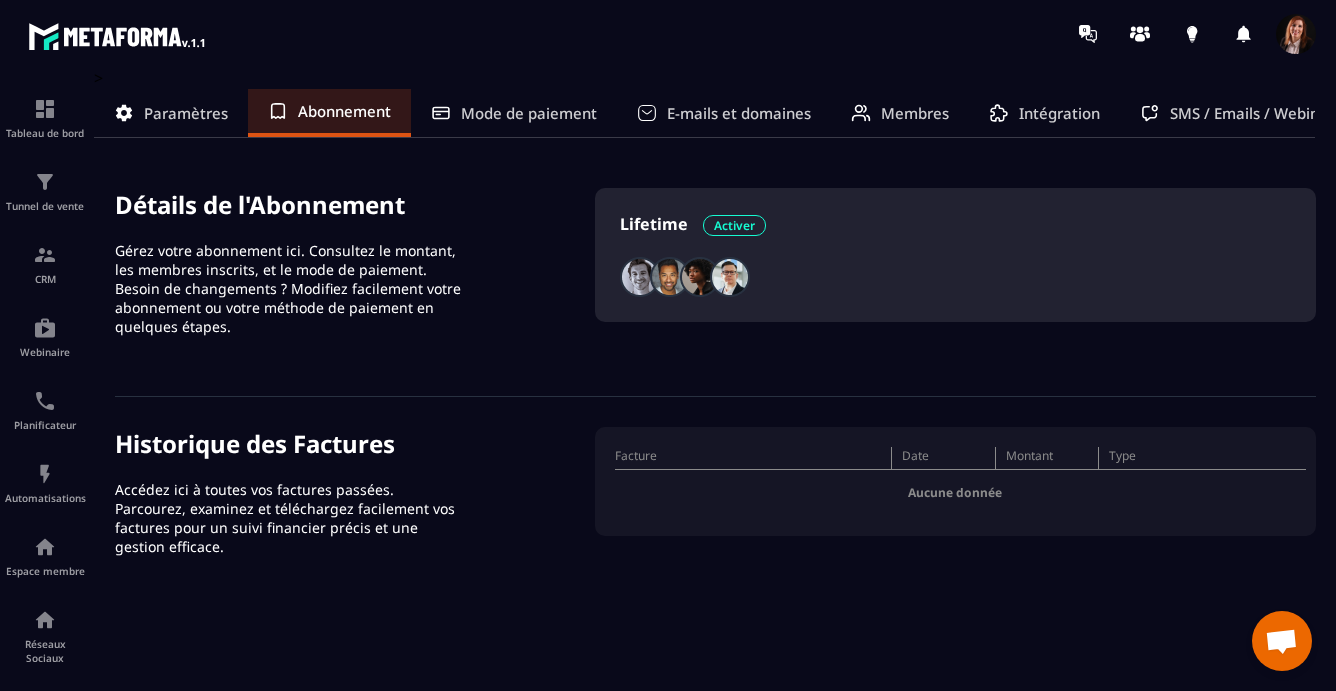 click on "Mode de paiement" at bounding box center (529, 113) 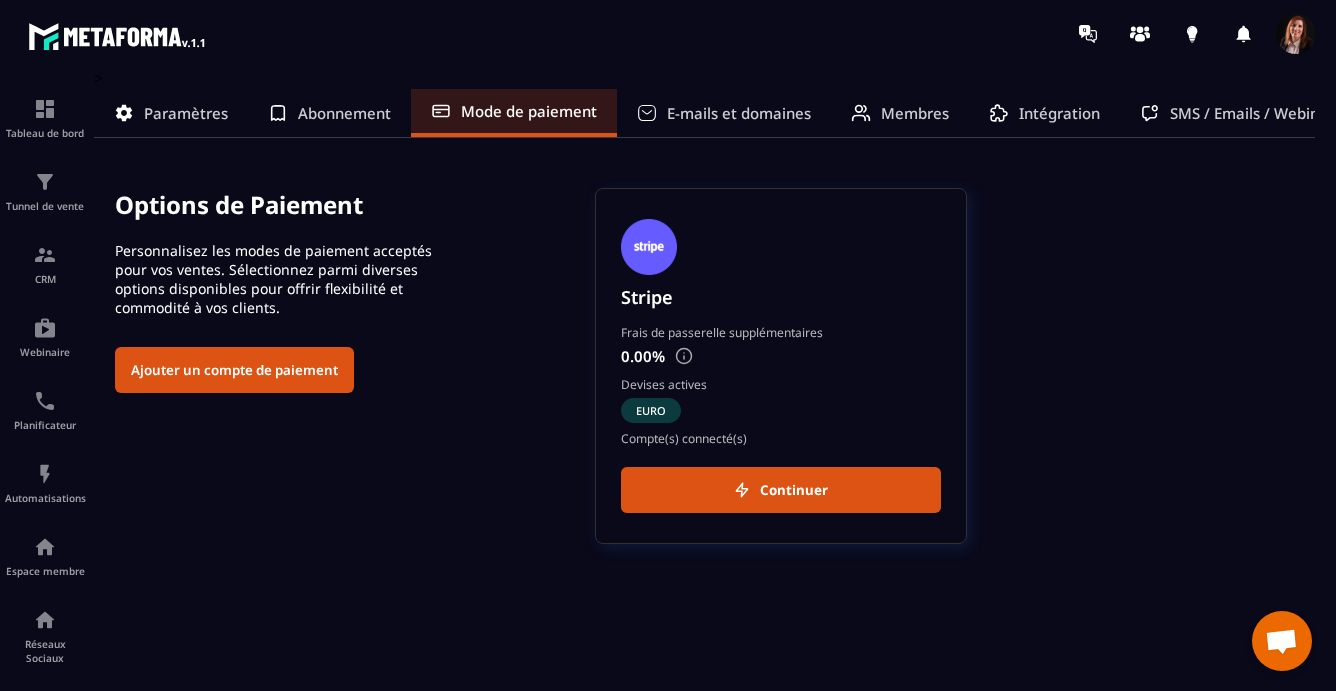 click on "E-mails et domaines" at bounding box center (739, 113) 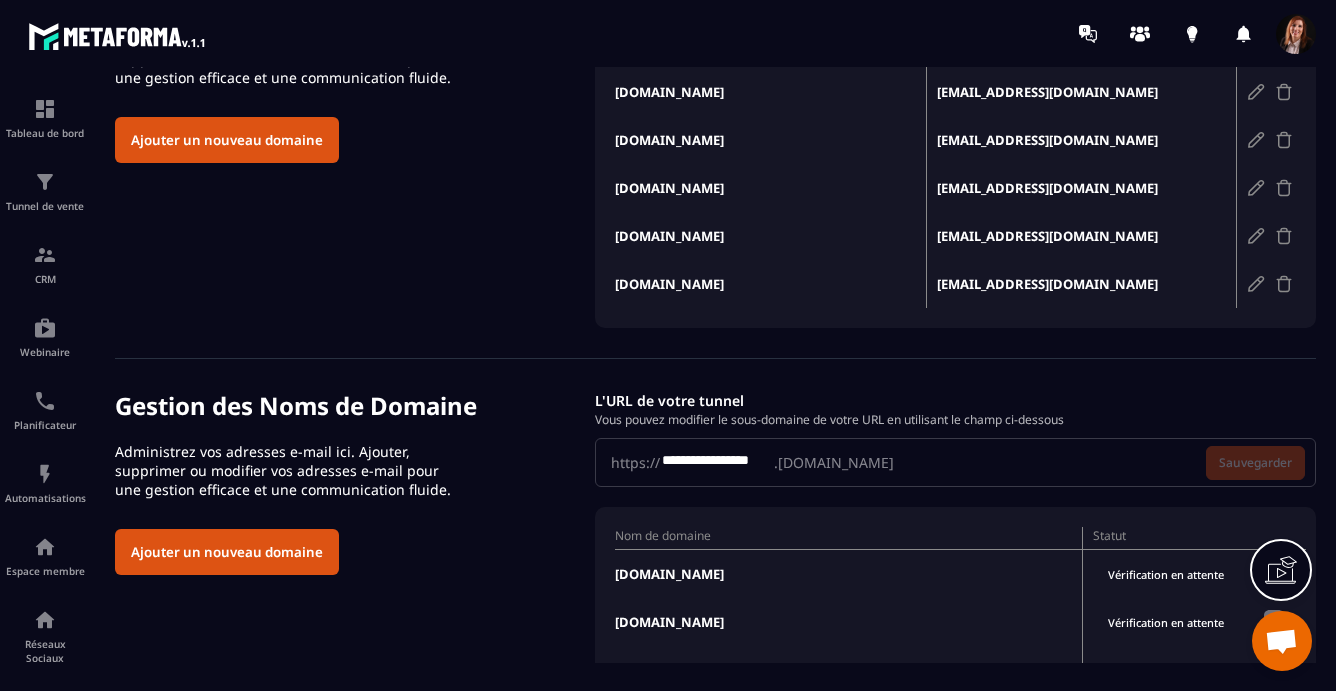 scroll, scrollTop: 0, scrollLeft: 0, axis: both 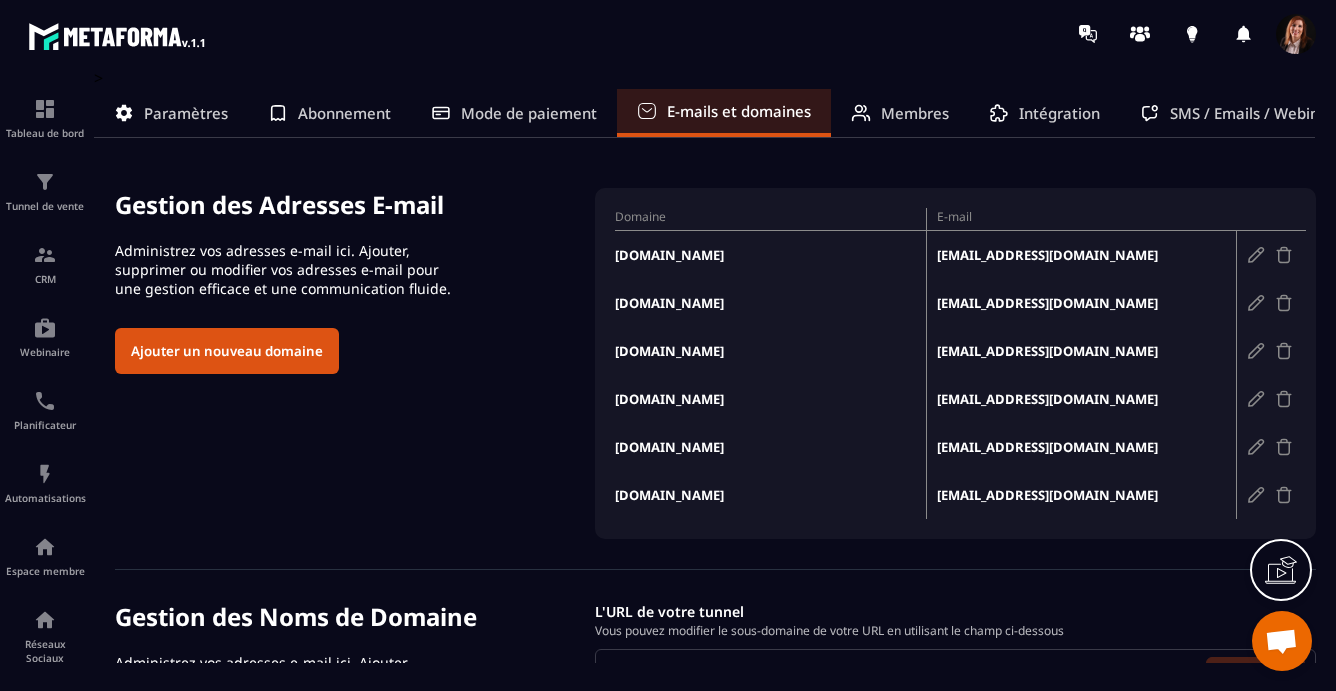 click on "Membres" at bounding box center (915, 113) 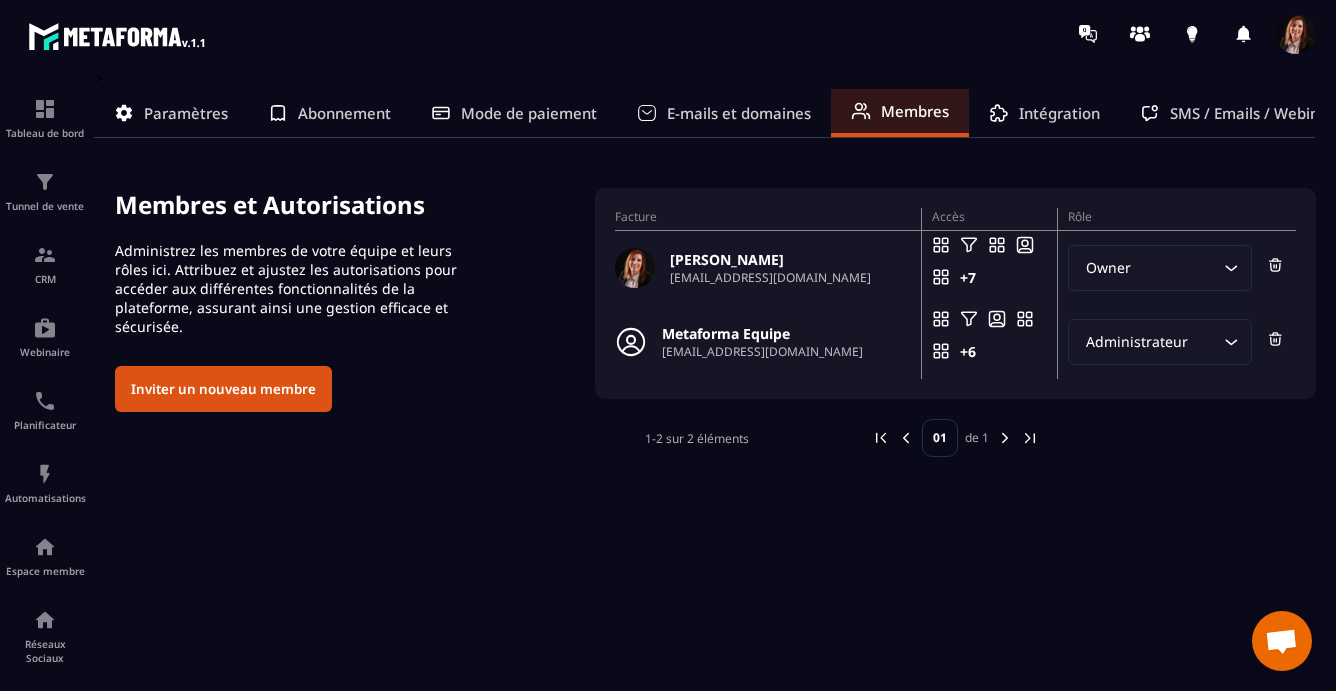 click on "Intégration" at bounding box center [1059, 113] 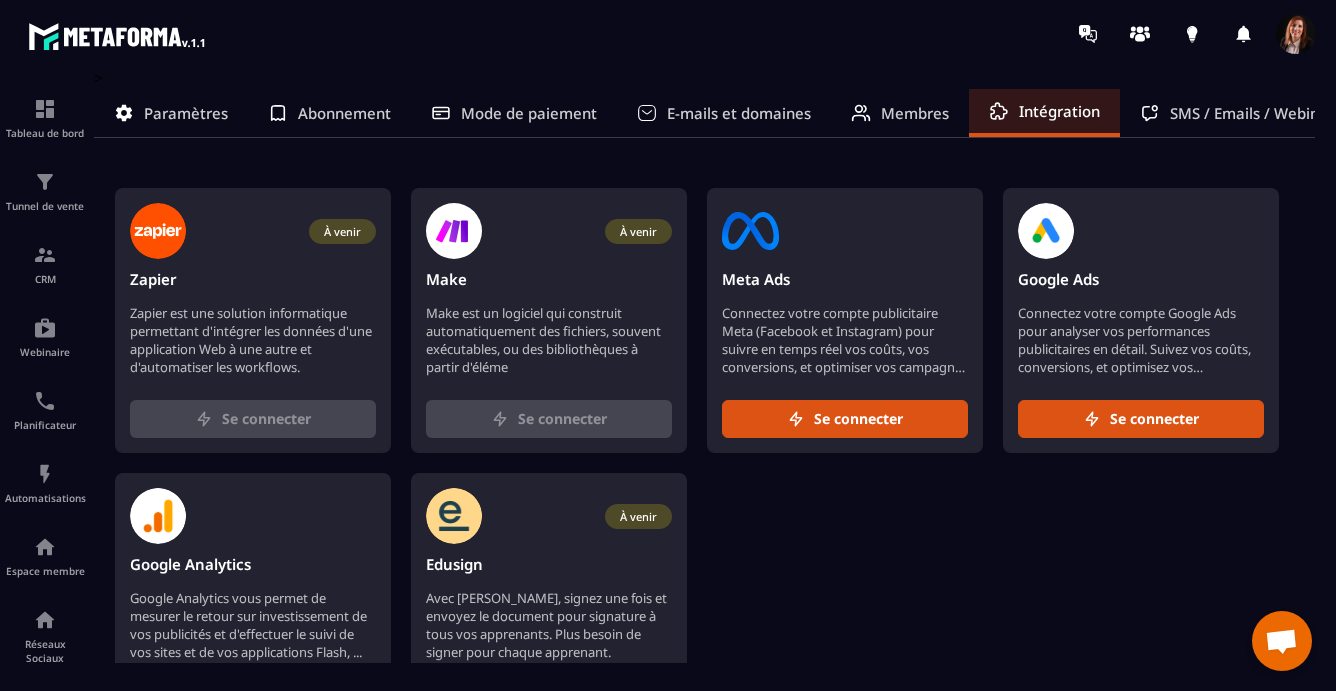 click on "SMS / Emails / Webinaires" at bounding box center (1262, 113) 